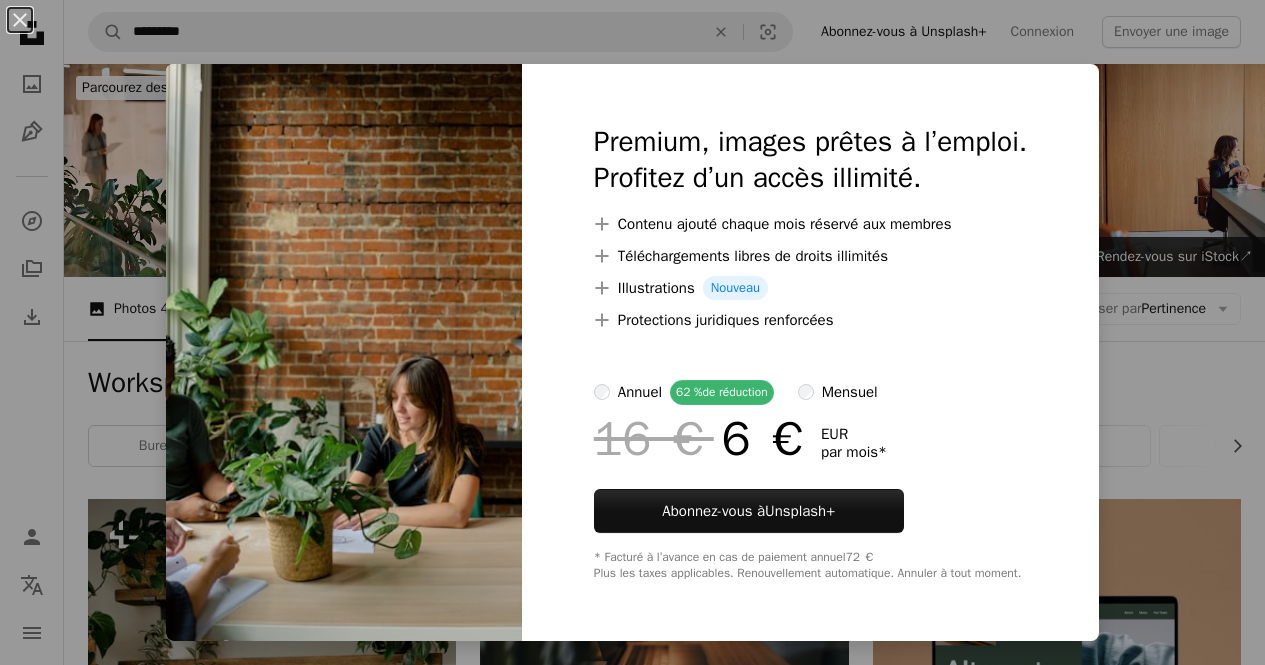 scroll, scrollTop: 6042, scrollLeft: 0, axis: vertical 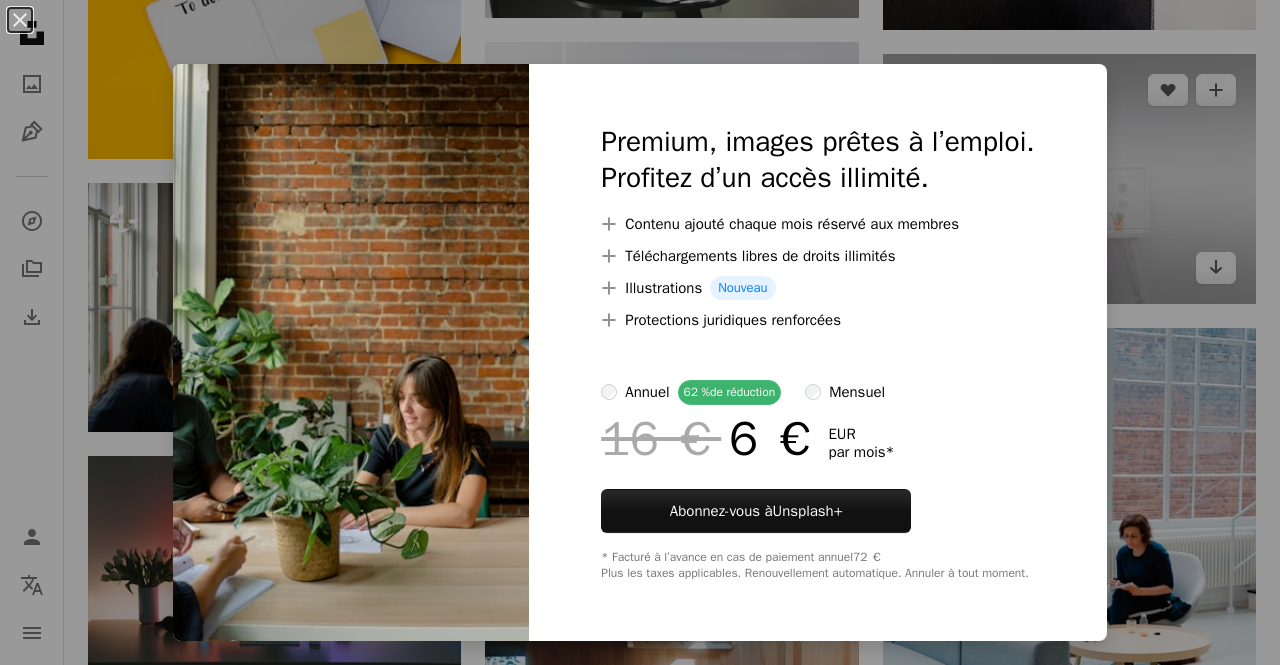 click on "An X shape Premium, images prêtes à l’emploi. Profitez d’un accès illimité. A plus sign Contenu ajouté chaque mois réservé aux membres A plus sign Téléchargements libres de droits illimités A plus sign Illustrations  Nouveau A plus sign Protections juridiques renforcées annuel 62 %  de réduction mensuel 16 €   6 € EUR par mois * Abonnez-vous à  Unsplash+ * Facturé à l’avance en cas de paiement annuel  72 € Plus les taxes applicables. Renouvellement automatique. Annuler à tout moment." at bounding box center (640, 332) 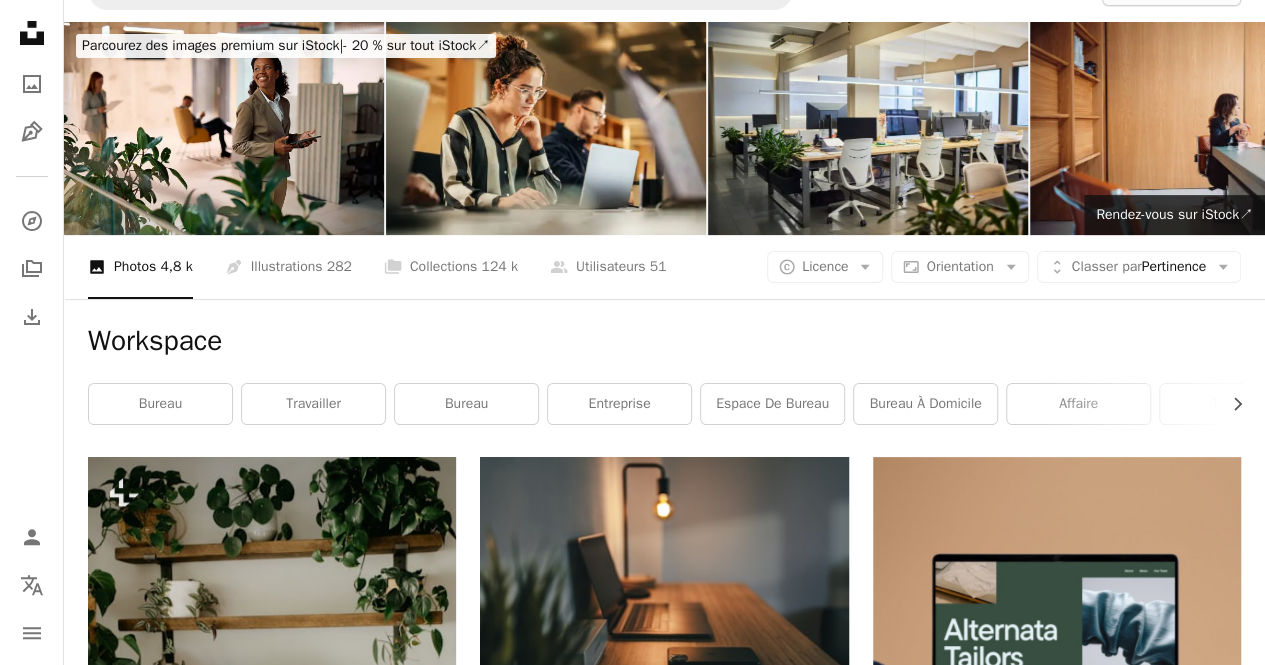 scroll, scrollTop: 0, scrollLeft: 0, axis: both 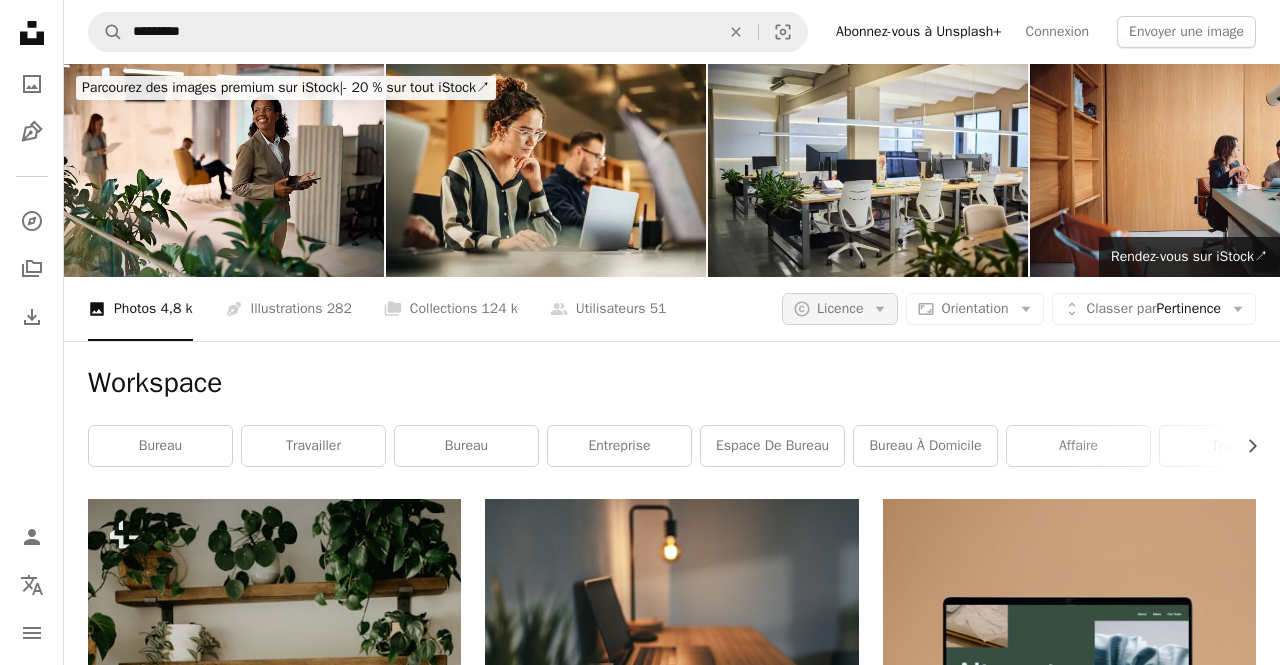 click on "A copyright icon © Licence Arrow down" at bounding box center [840, 309] 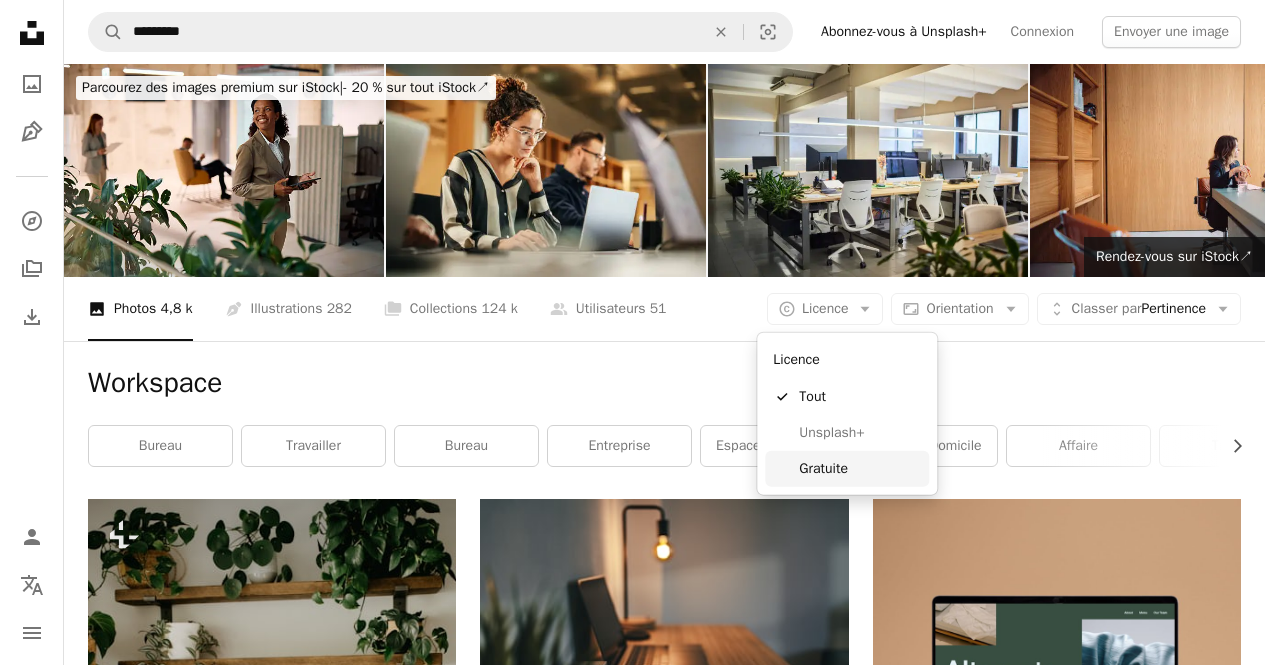 click on "Gratuite" at bounding box center [860, 469] 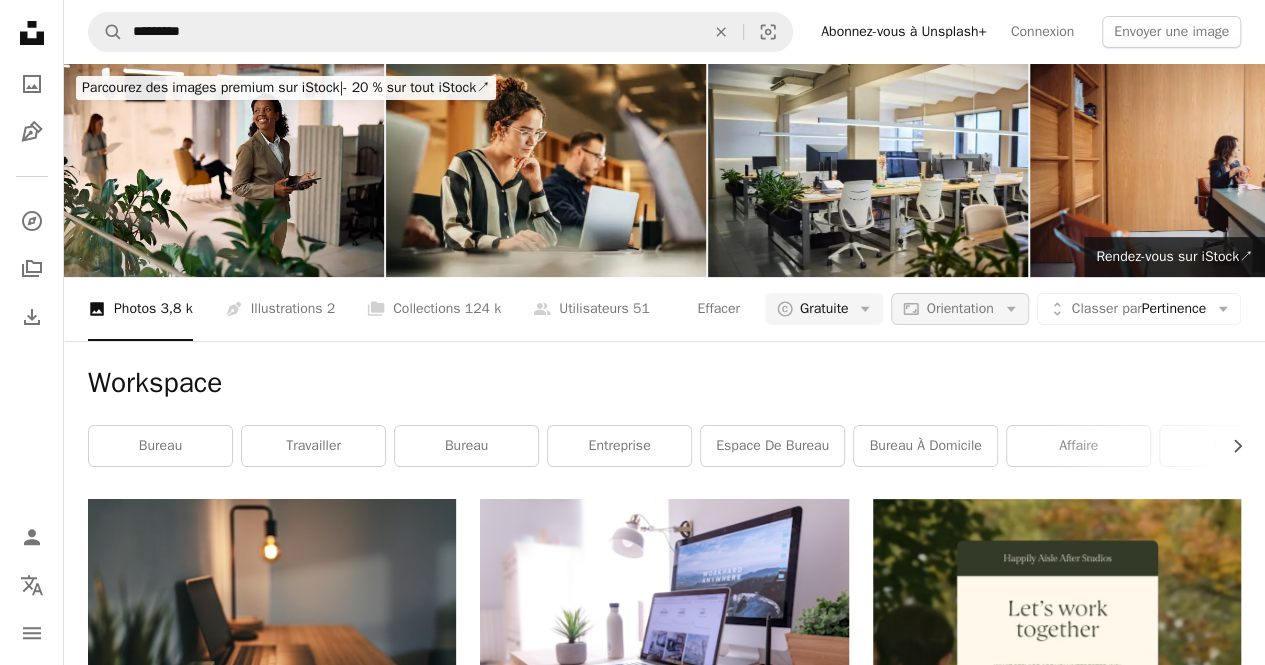 click on "Orientation" at bounding box center (959, 308) 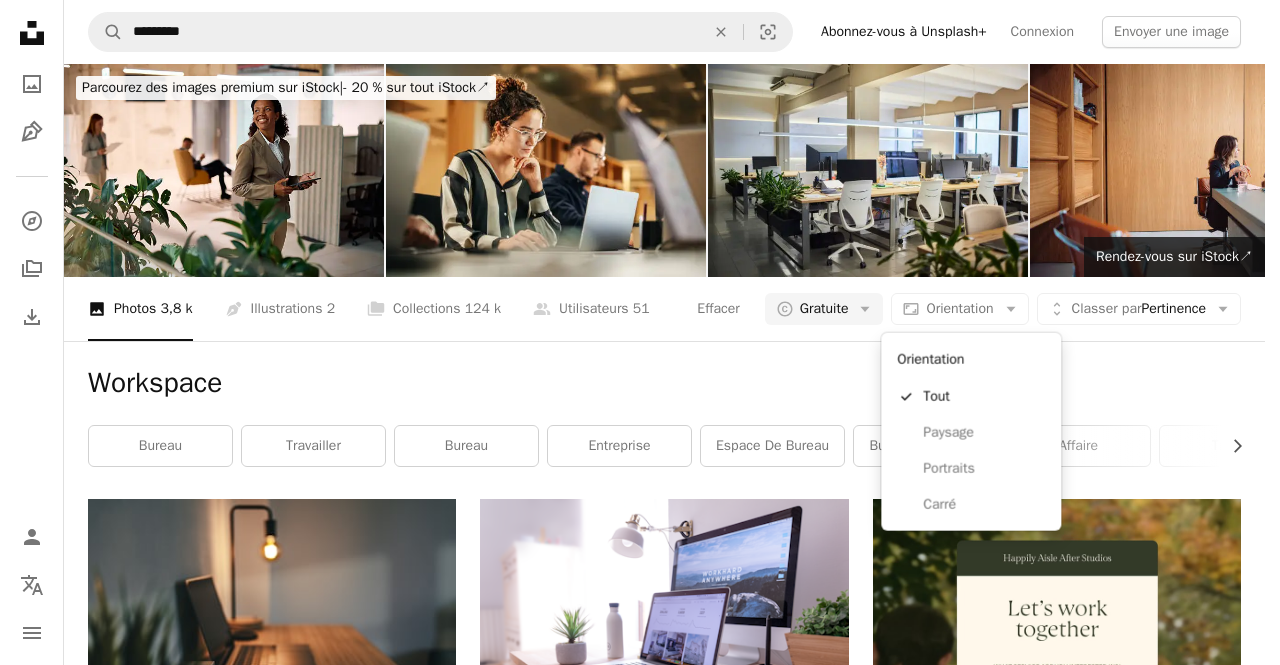 click on "Unsplash logo Accueil Unsplash A photo Pen Tool A compass A stack of folders Download Person Localization icon navigation menu A magnifying glass ********* An X shape Visual search Abonnez-vous à Unsplash+ Connexion Envoyer une image Parcourez des images premium sur iStock  |  - 20 % sur tout iStock  ↗ Parcourez des images premium sur iStock - 20 % sur tout iStock  ↗ En voir plus  ↗ Rendez-vous sur iStock  ↗ A photo Photos 3,8 k Pen Tool Illustrations 2 A stack of folders Collections 124 k A group of people Utilisateurs 51 Effacer A copyright icon © Gratuite Arrow down Aspect ratio Orientation Arrow down Unfold Classer par  Pertinence Arrow down Filters Filtres (1) Workspace Chevron right Bureau travailler bureau Entreprise Espace de bureau bureau à domicile affaire travail domicile ordinateur table A heart A plus sign [FIRST] [LAST] Disponible à l’embauche A checkmark inside of a circle Arrow pointing down A heart A plus sign [FIRST] [LAST] Disponible à l’embauche A heart Images" at bounding box center (632, 332) 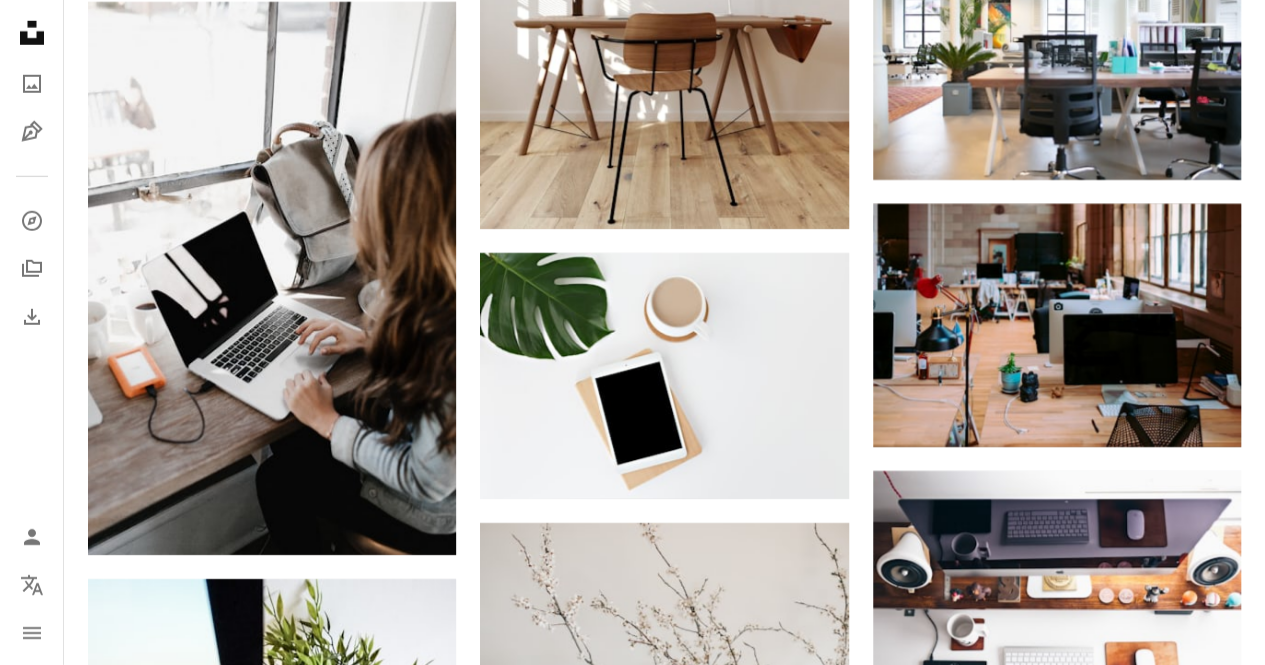 scroll, scrollTop: 3000, scrollLeft: 0, axis: vertical 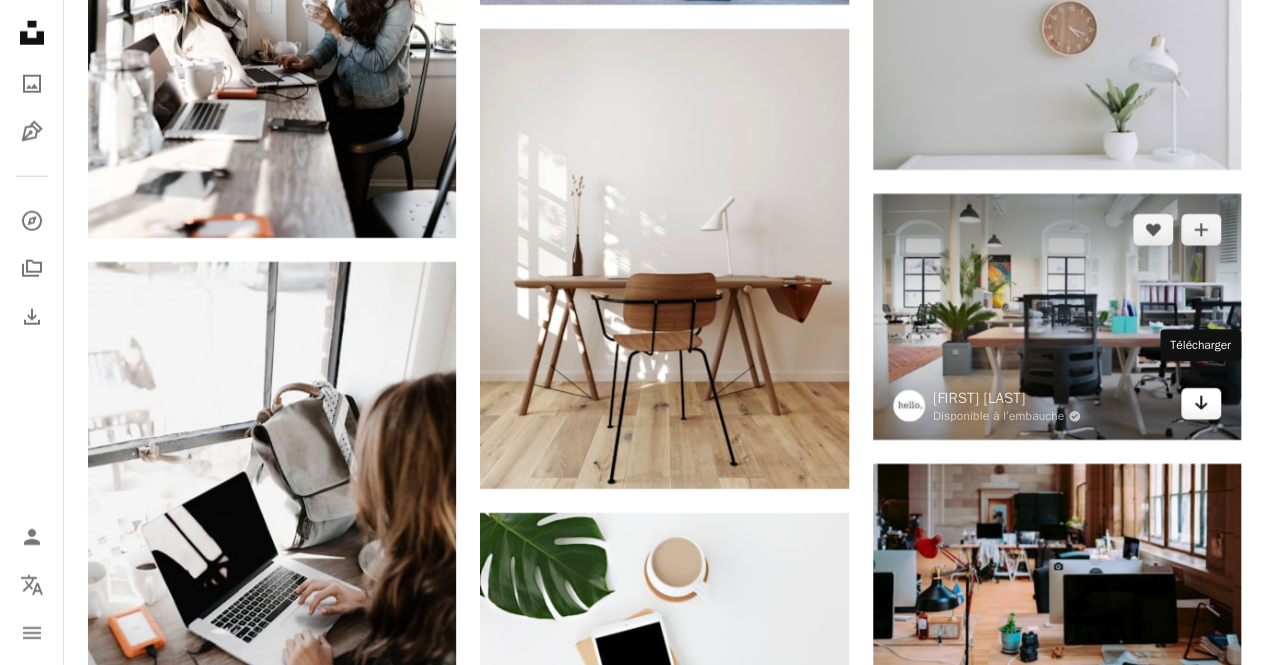 click on "Arrow pointing down" 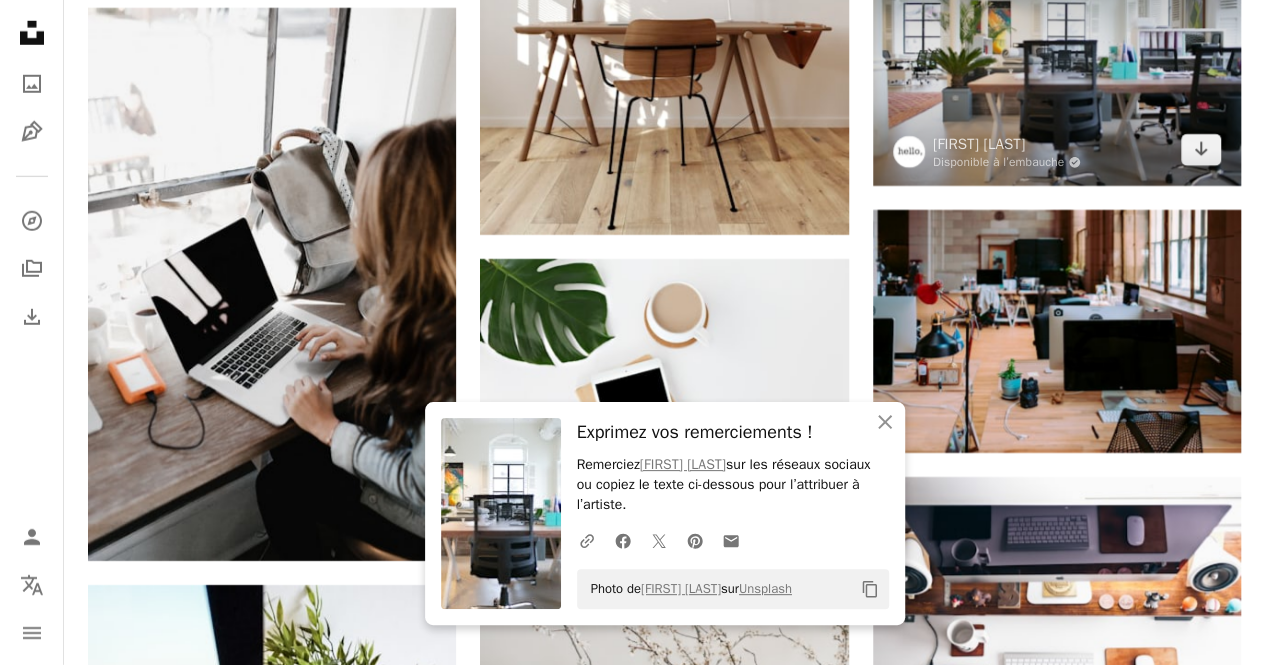 scroll, scrollTop: 3000, scrollLeft: 0, axis: vertical 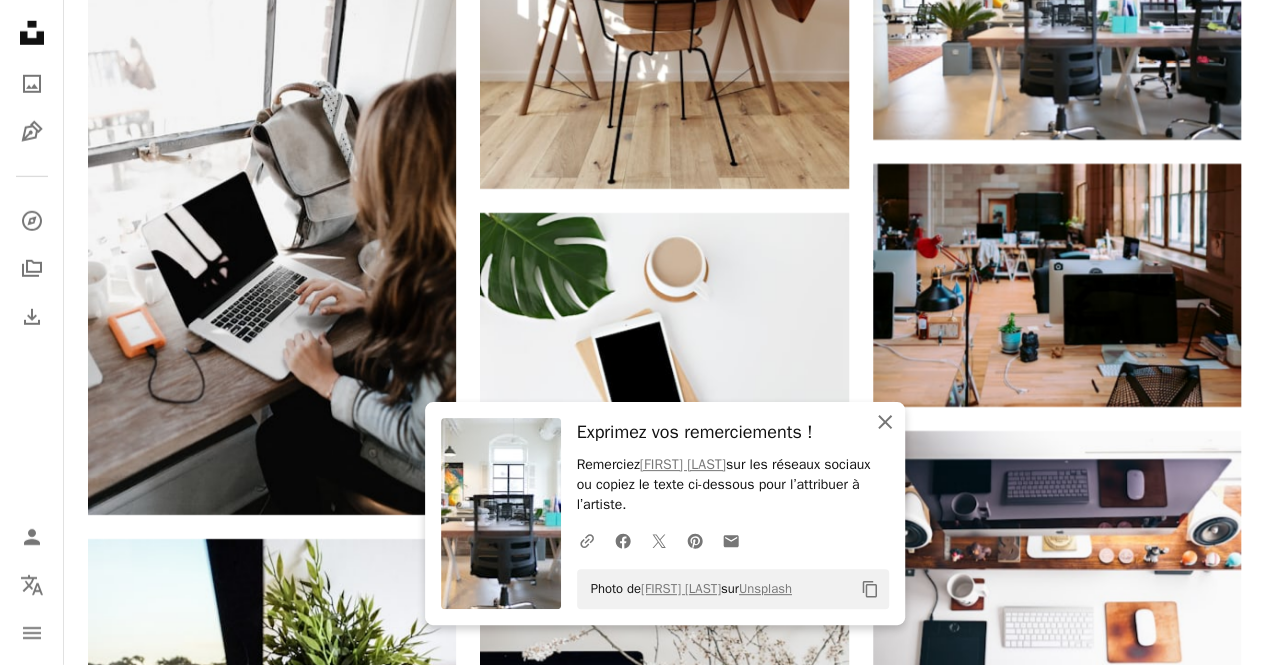 click on "An X shape" 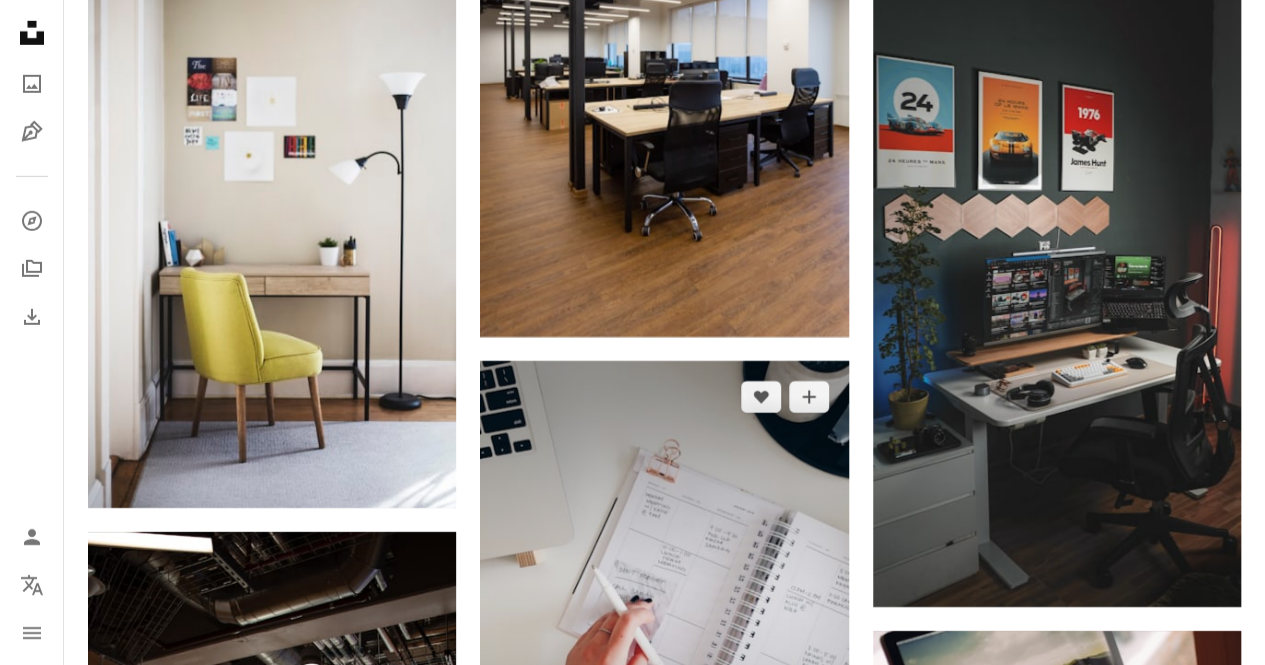 scroll, scrollTop: 18400, scrollLeft: 0, axis: vertical 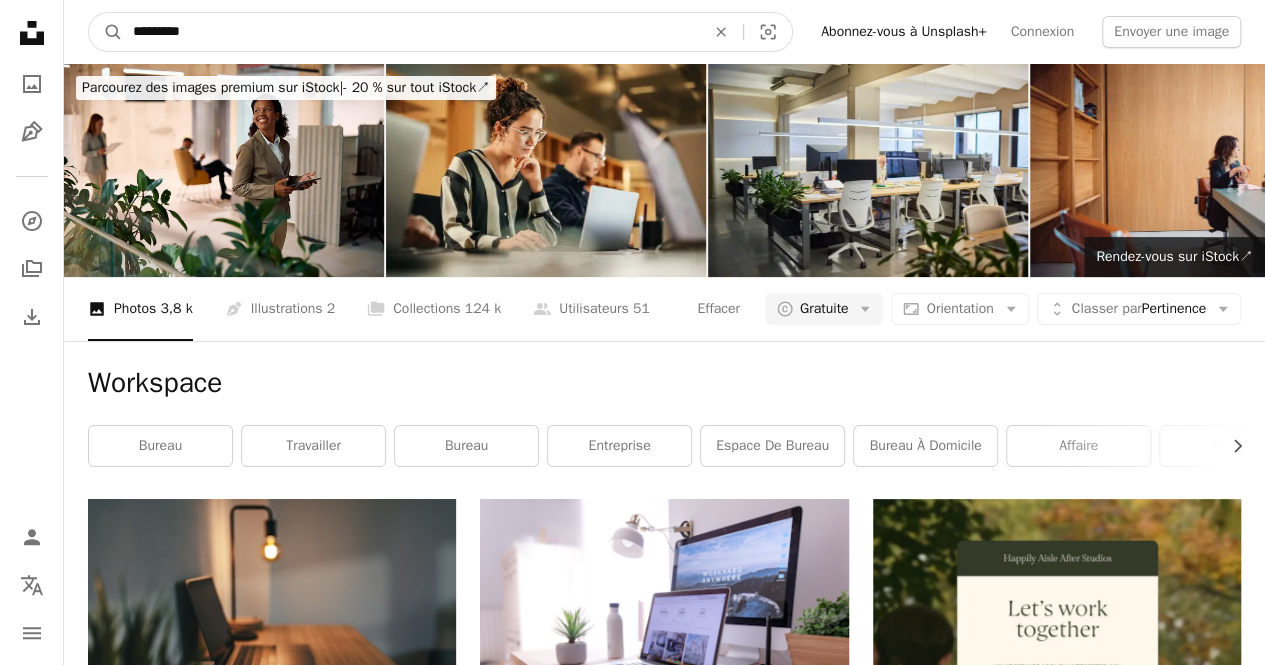 drag, startPoint x: 230, startPoint y: 33, endPoint x: 0, endPoint y: 31, distance: 230.0087 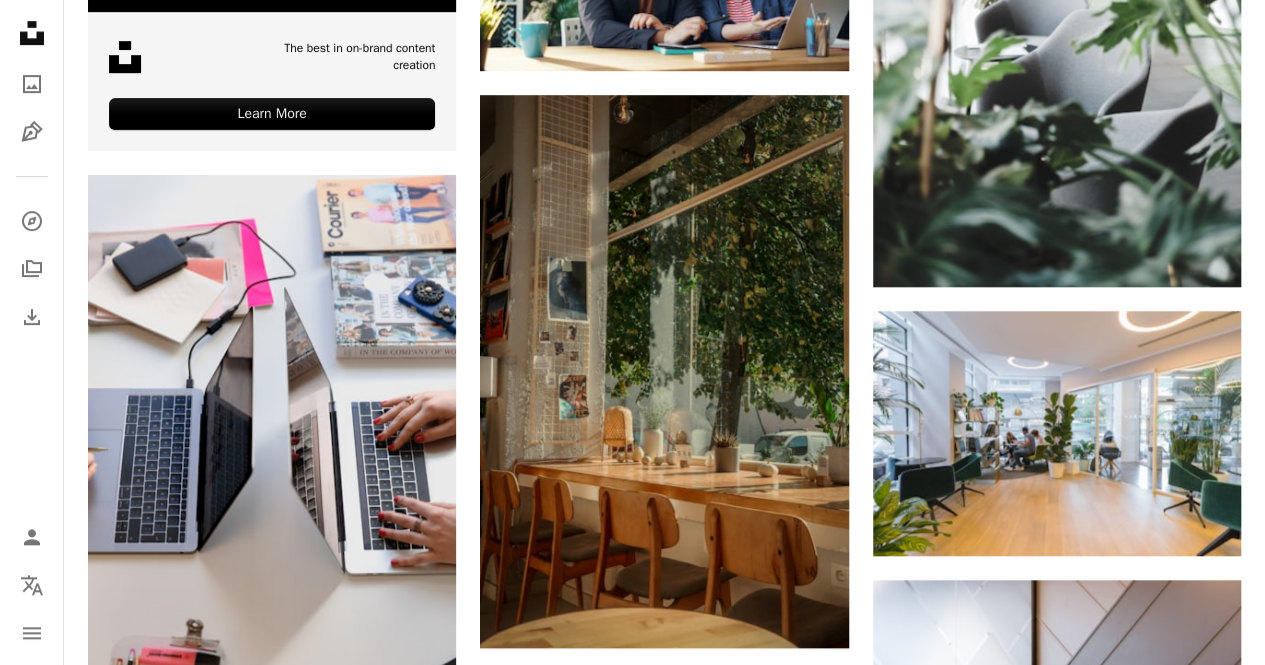 scroll, scrollTop: 4300, scrollLeft: 0, axis: vertical 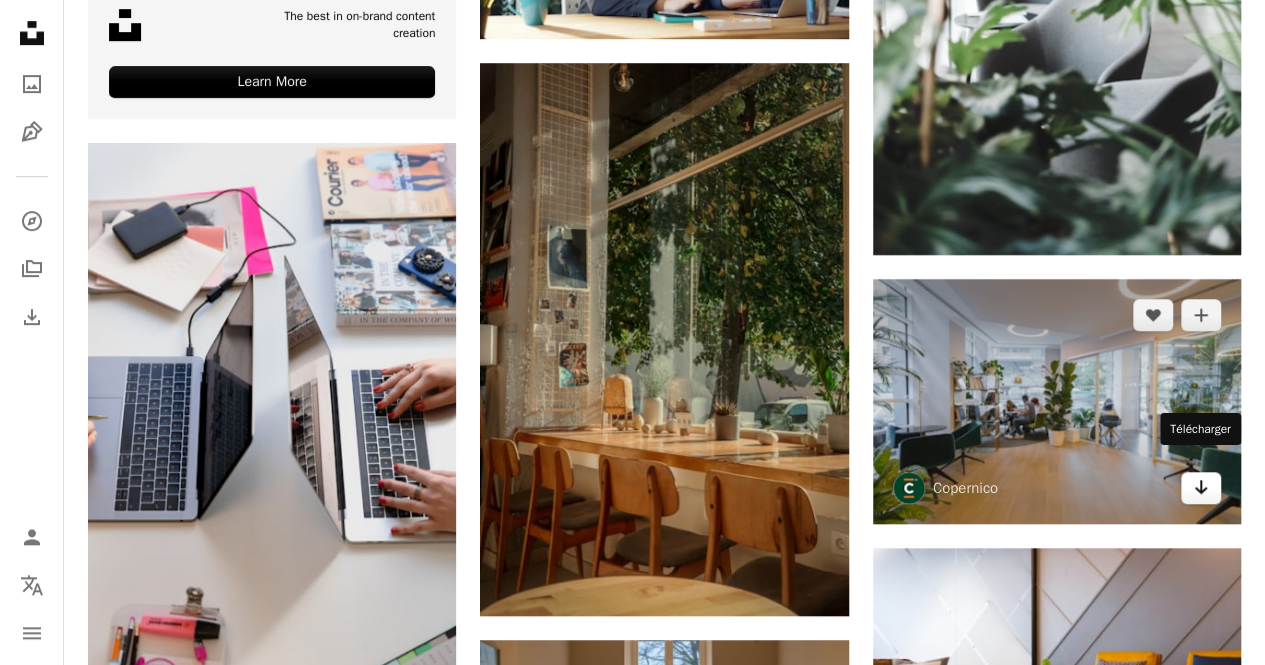 click on "Arrow pointing down" 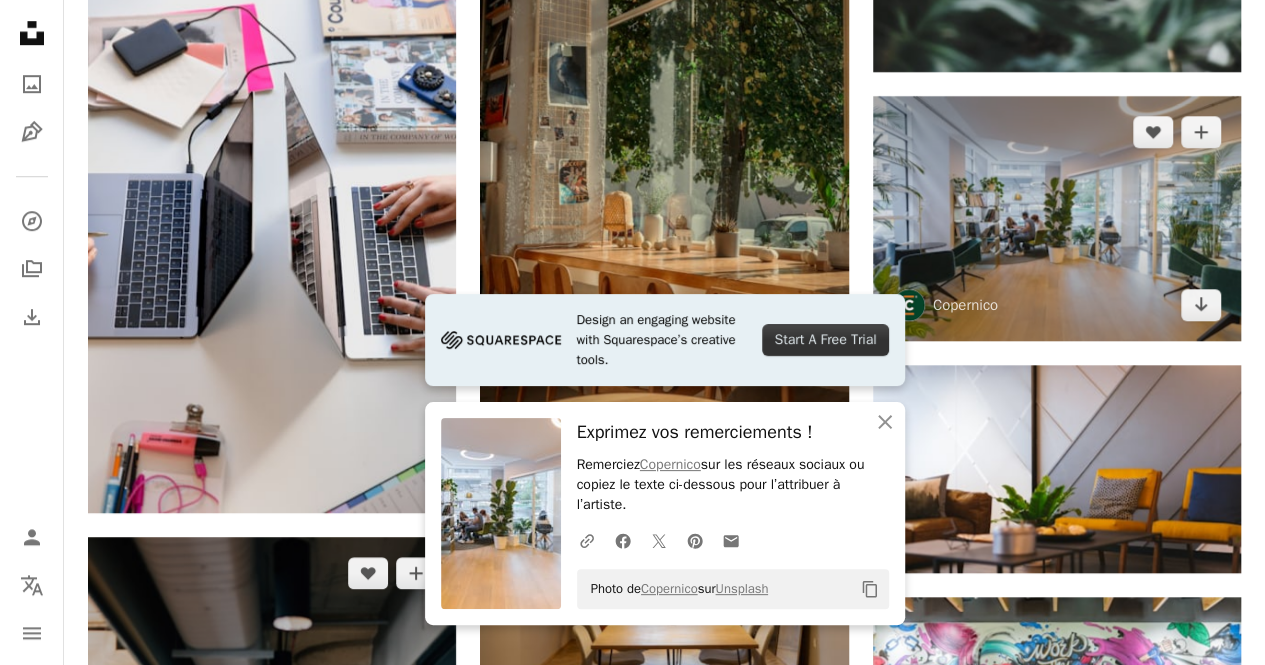 scroll, scrollTop: 4600, scrollLeft: 0, axis: vertical 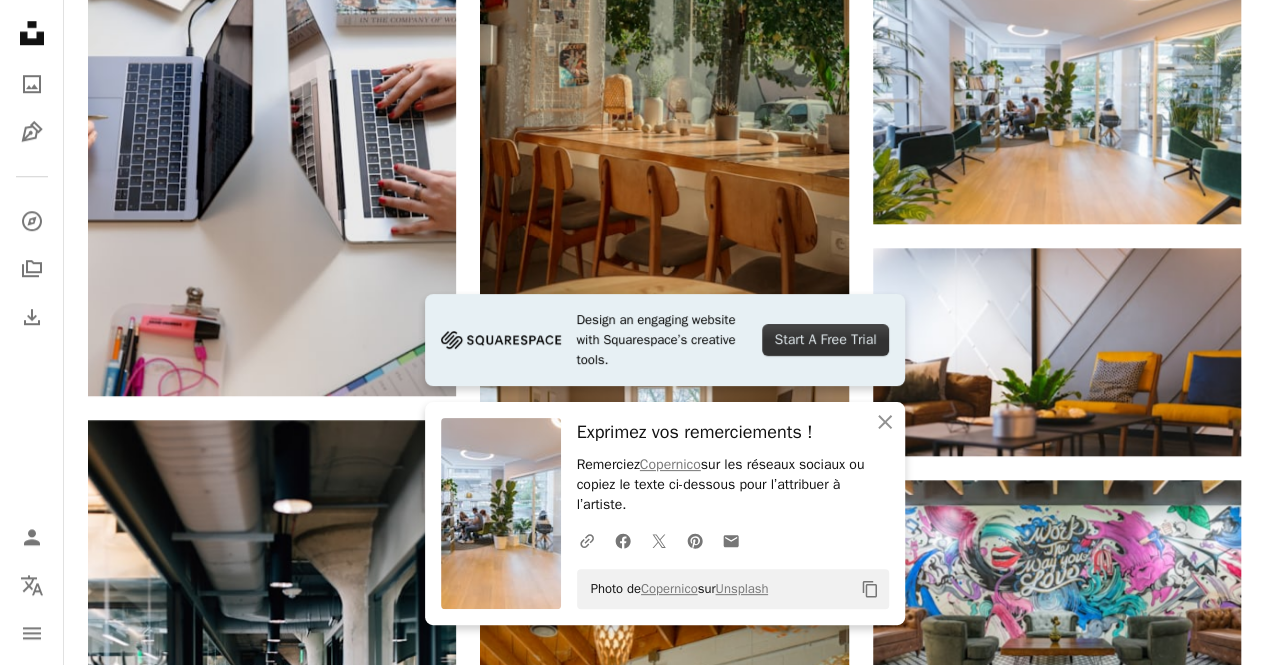 click on "A heart A plus sign [FIRST] [LAST] Disponible à l’embauche A checkmark inside of a circle Arrow pointing down A heart A plus sign [FIRST] [LAST] Disponible à l’embauche A checkmark inside of a circle Arrow pointing down A heart A plus sign [FIRST] - Krakow Arrow pointing down A heart A plus sign [FIRST] Workspaces Arrow pointing down A heart A plus sign [FIRST] Arrow pointing down A heart A plus sign [FIRST] Disponible à l’embauche A checkmark inside of a circle Arrow pointing down A heart A plus sign [FIRST] Disponible à l’embauche A checkmark inside of a circle Arrow pointing down A heart A plus sign S O C I A L . C U T Disponible à l’embauche A checkmark inside of a circle Arrow pointing down A heart A plus sign [FIRST] Disponible à l’embauche A checkmark inside of a circle Arrow pointing down A heart A plus sign [FIRST] Disponible à l’embauche A checkmark inside of a circle Arrow pointing down The best in on-brand content creation Learn More A heart A plus sign nrd" at bounding box center [664, 85] 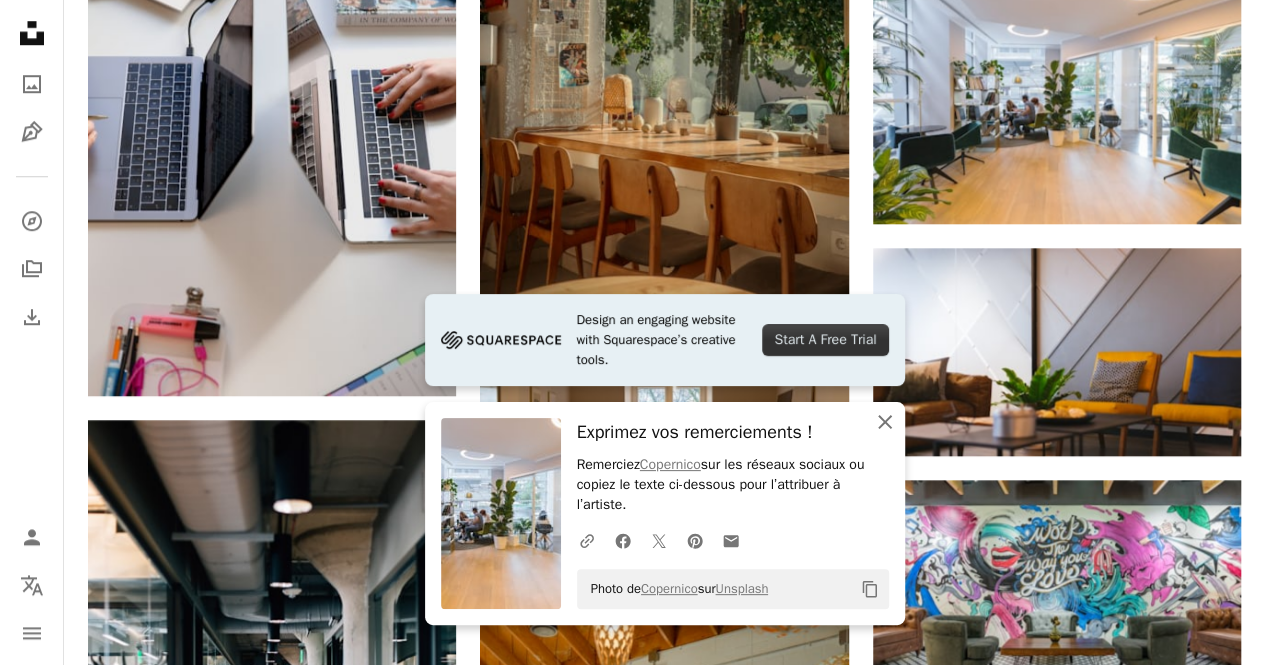 click on "An X shape" 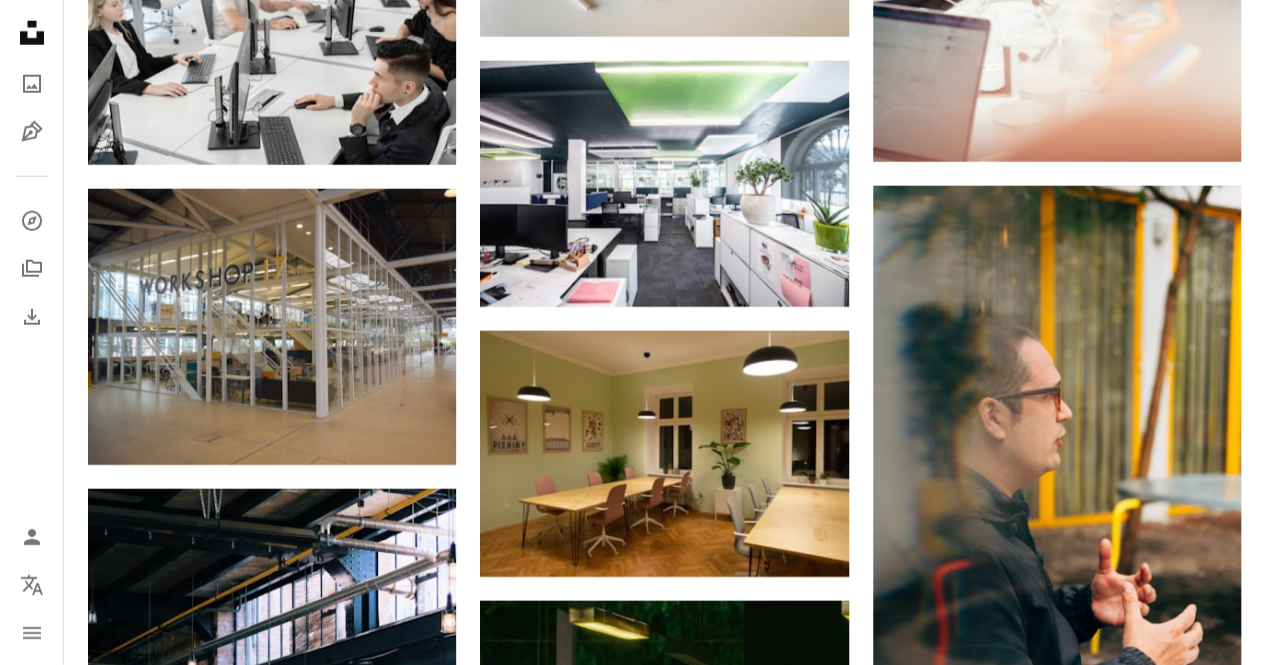 scroll, scrollTop: 33100, scrollLeft: 0, axis: vertical 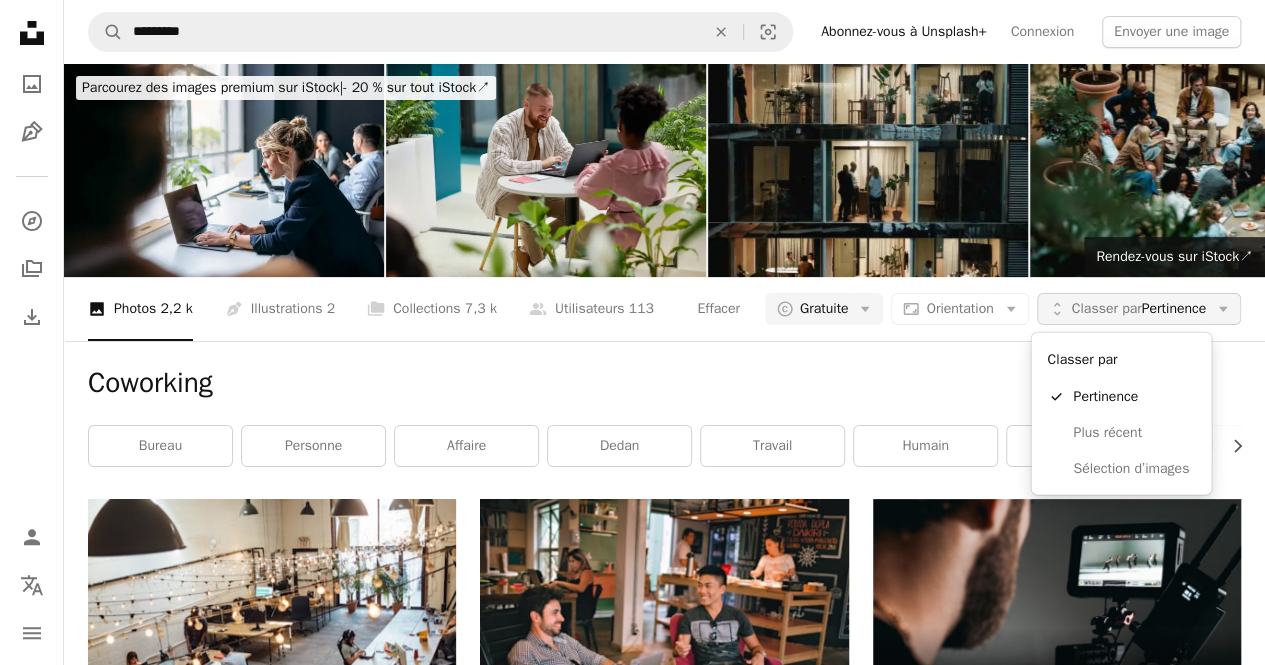 click on "Classer par" at bounding box center (1107, 308) 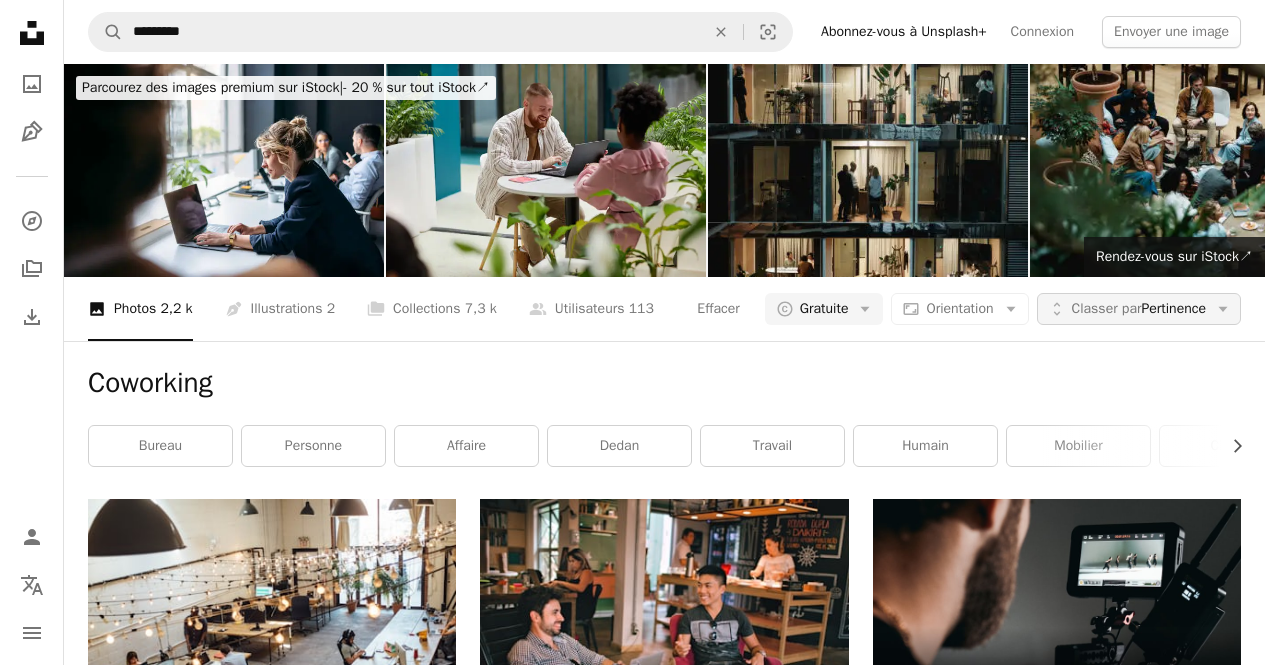 click on "Classer par" at bounding box center [1107, 308] 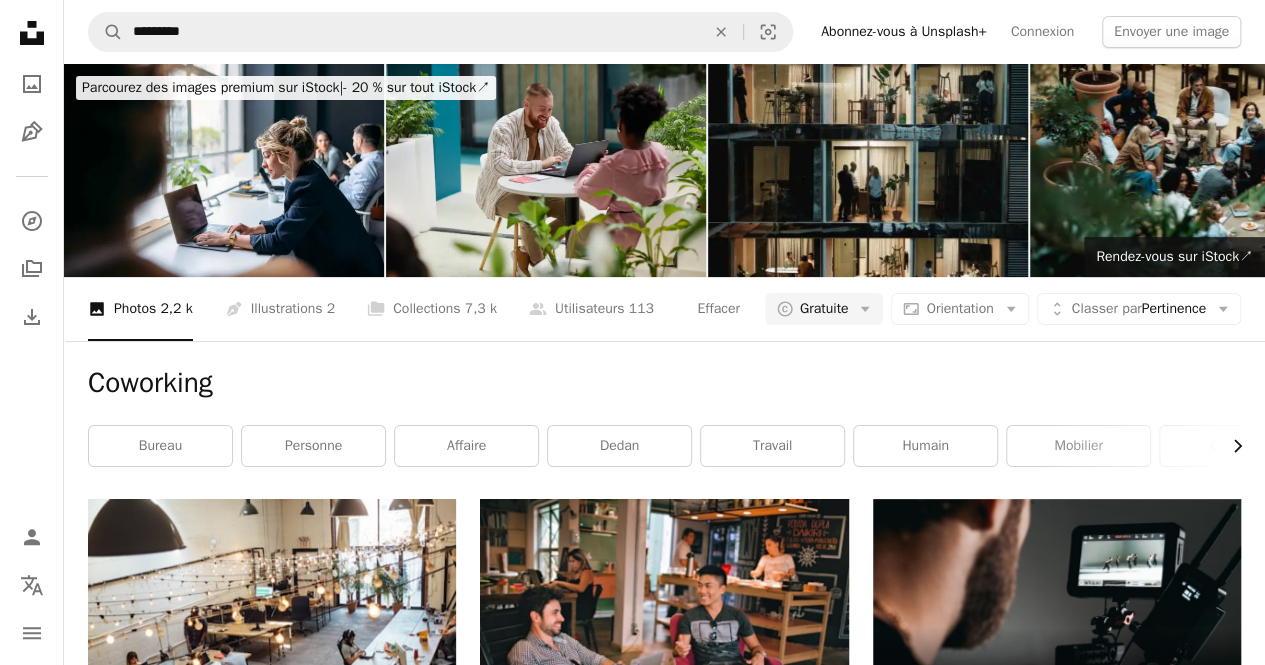 click on "Chevron right" 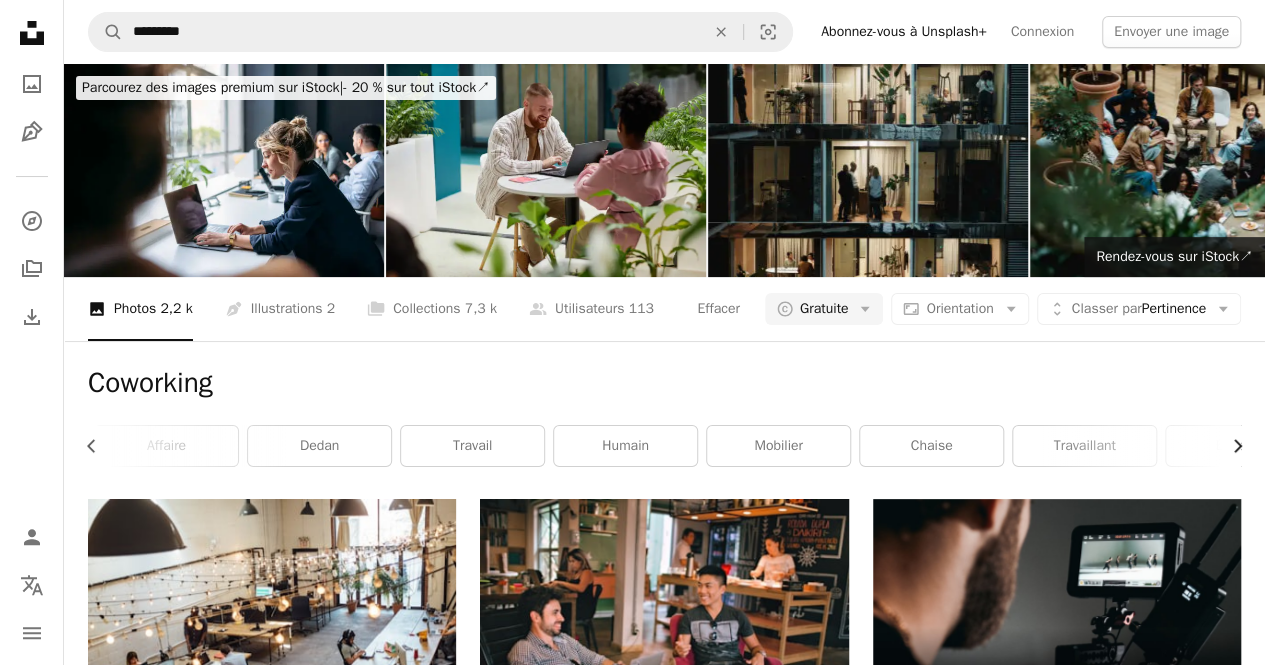 click on "Chevron right" 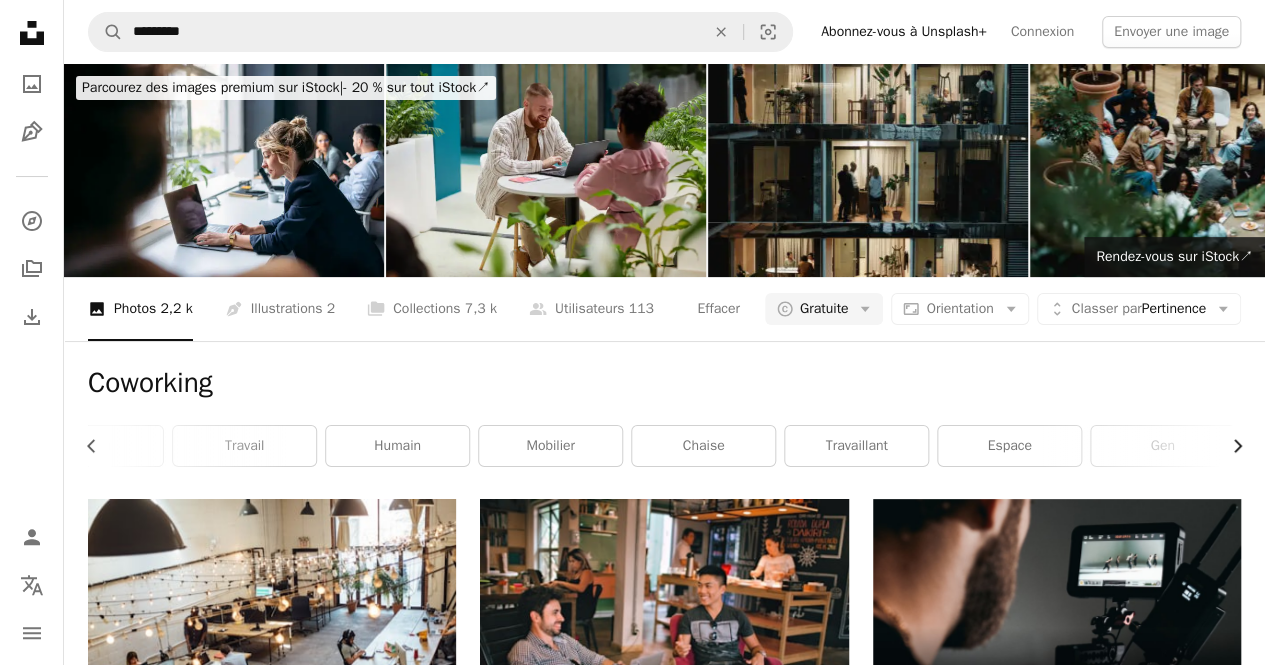 scroll, scrollTop: 0, scrollLeft: 600, axis: horizontal 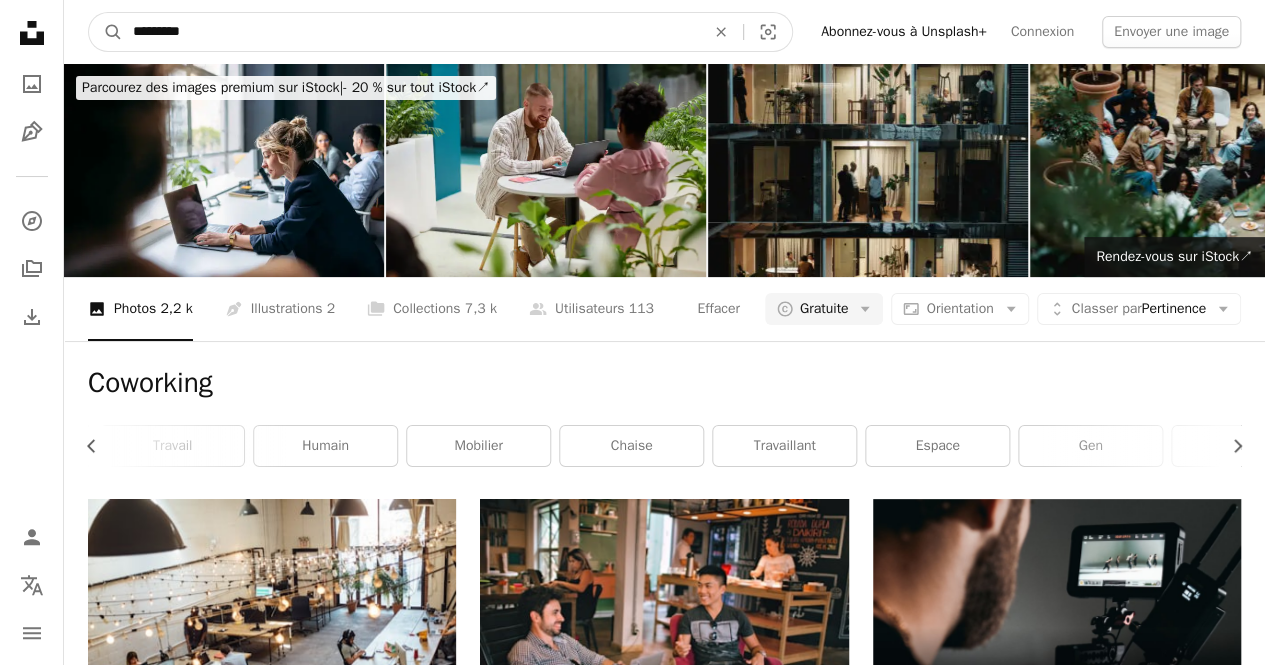 click on "*********" at bounding box center [411, 32] 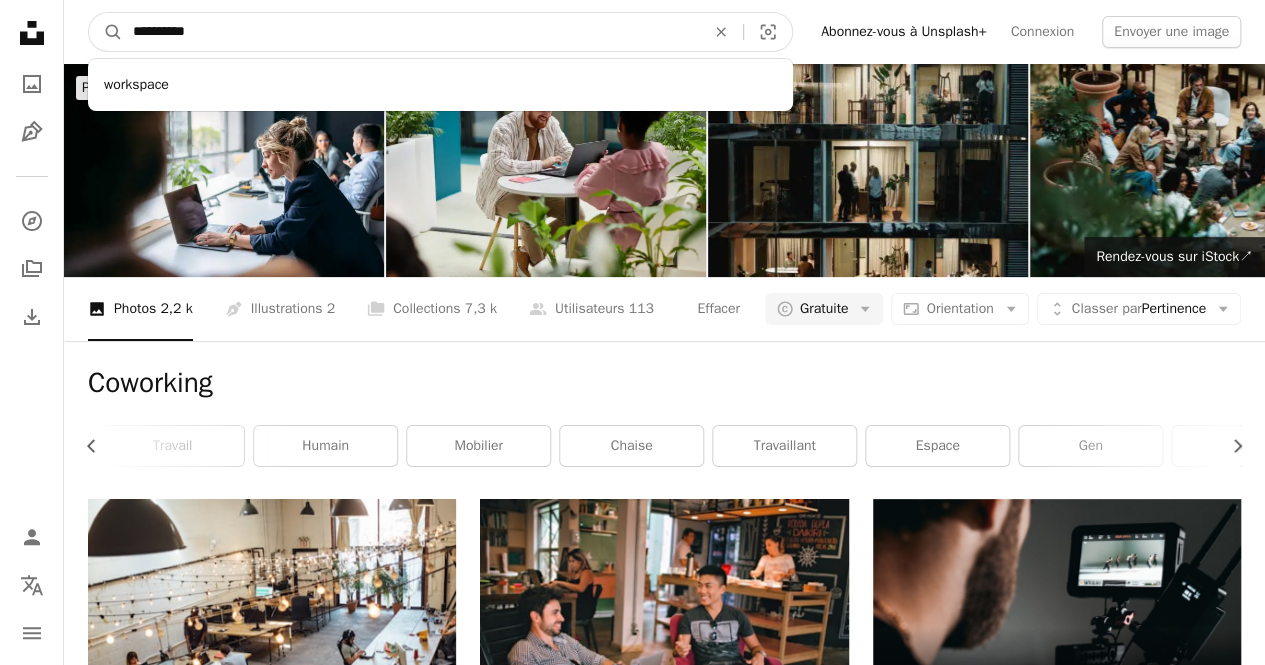 type on "**********" 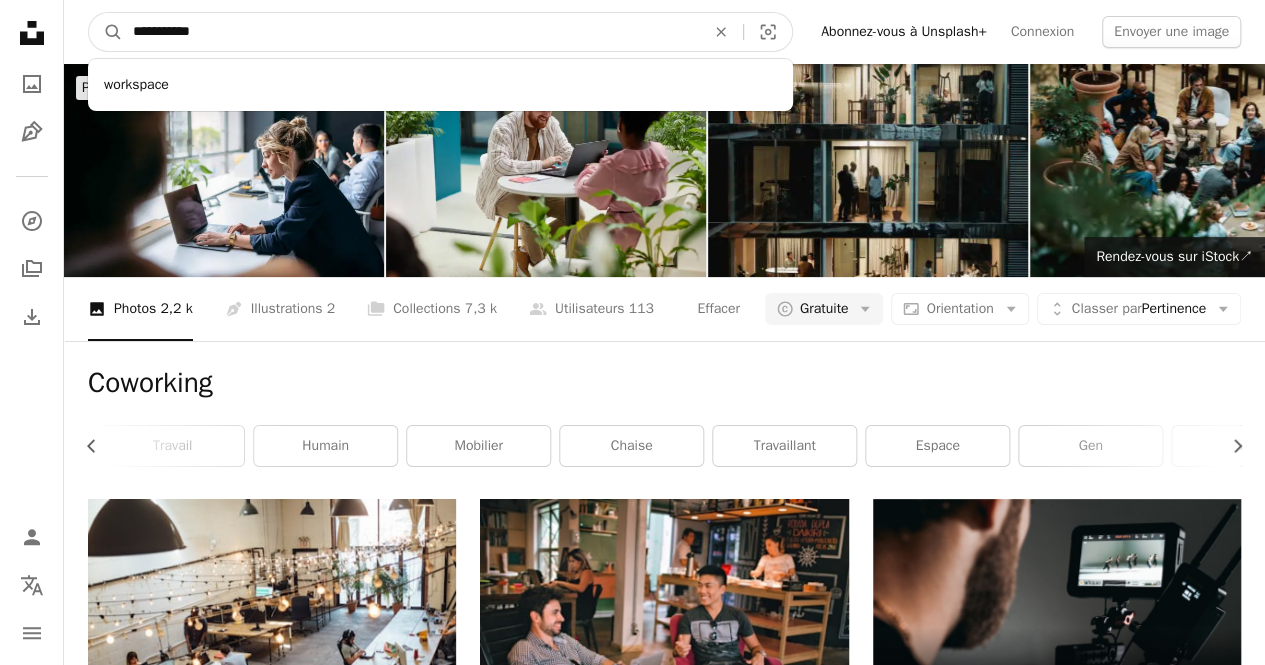 click on "A magnifying glass" at bounding box center [106, 32] 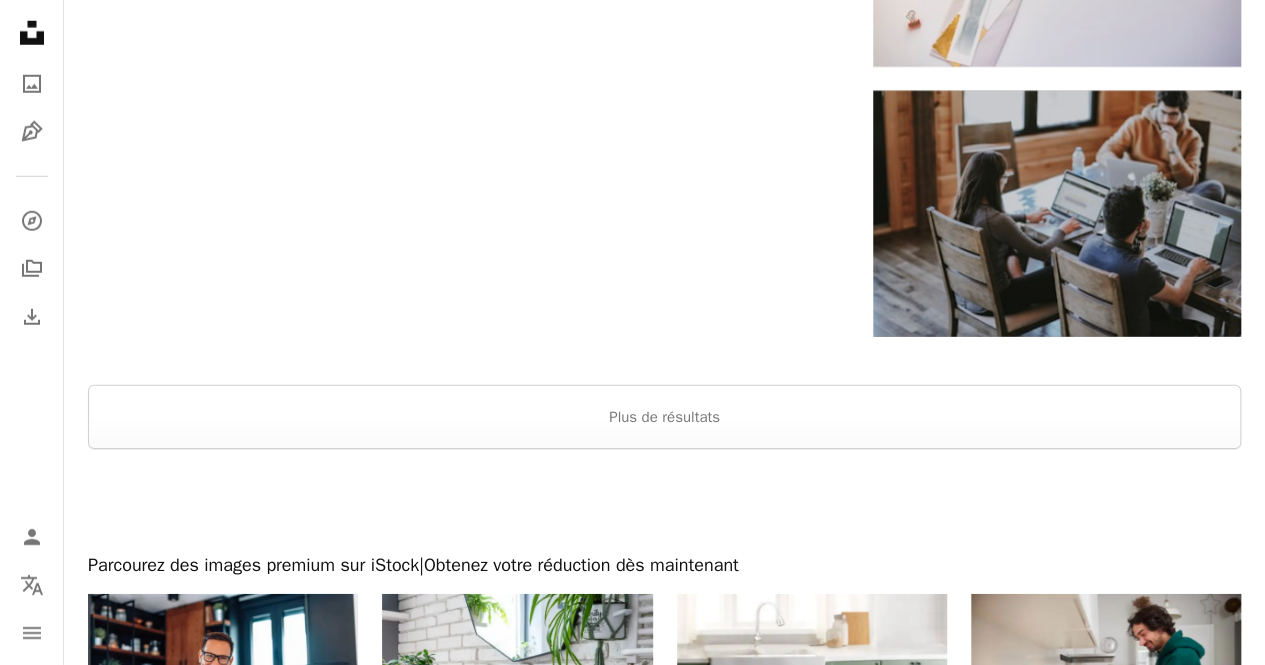 scroll, scrollTop: 2900, scrollLeft: 0, axis: vertical 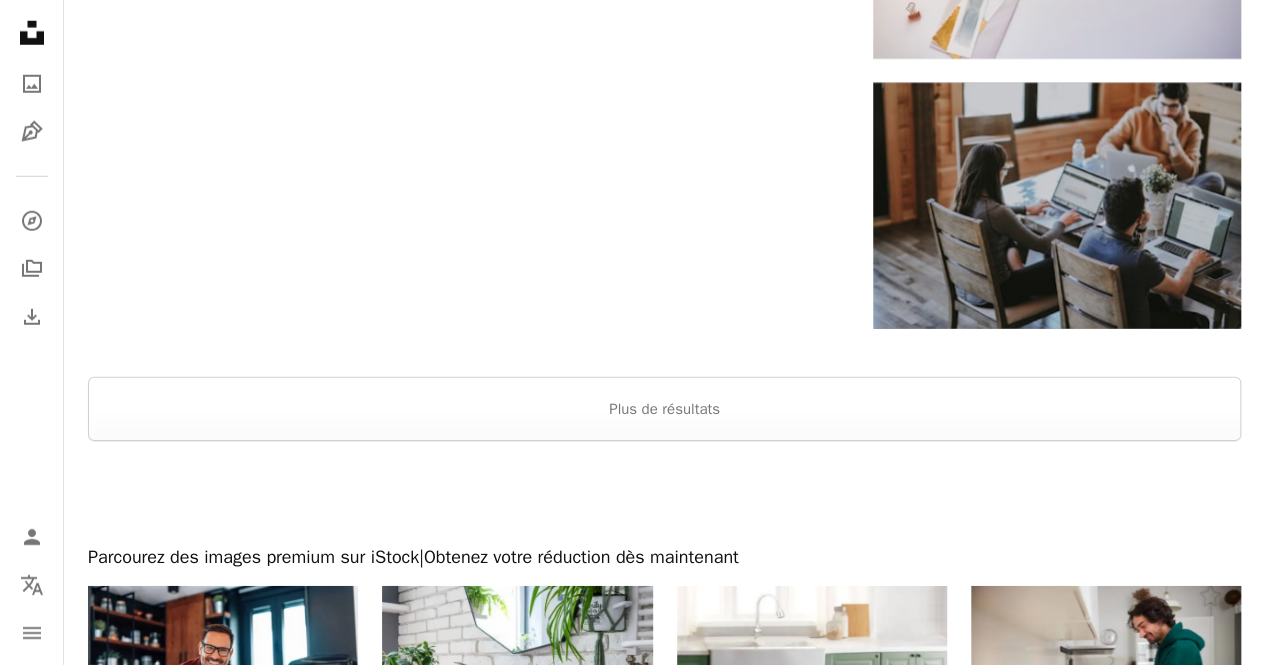 drag, startPoint x: 1264, startPoint y: 467, endPoint x: 1279, endPoint y: 19, distance: 448.25104 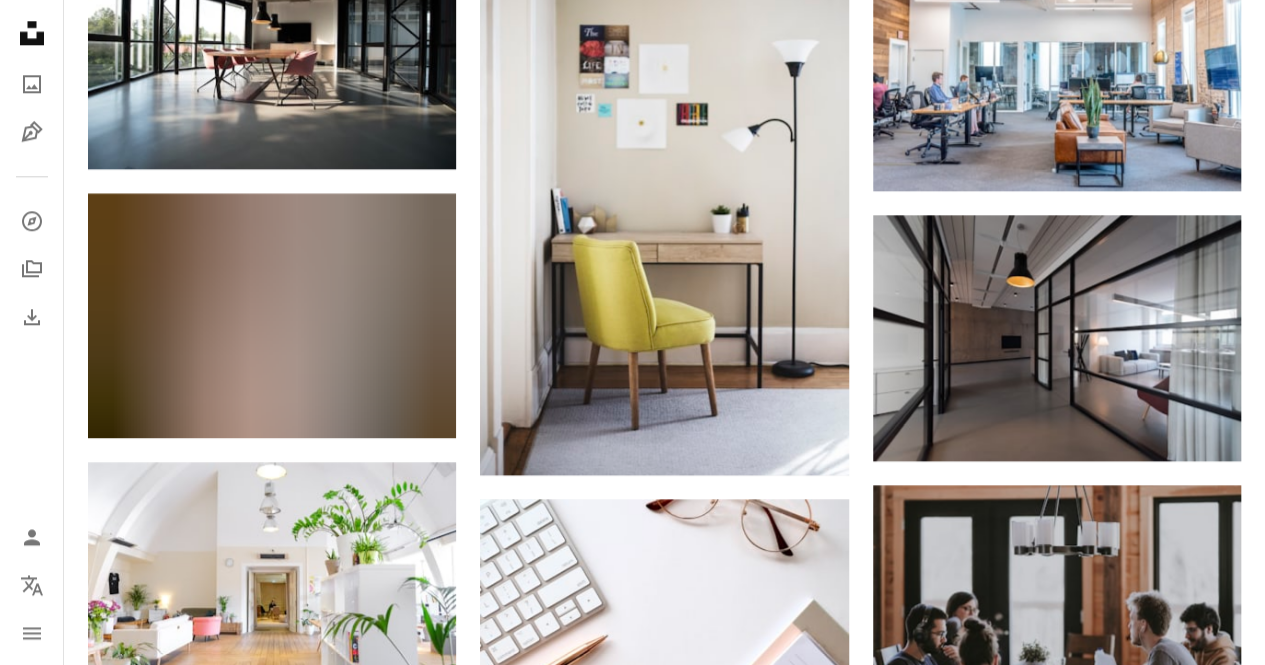 scroll, scrollTop: 0, scrollLeft: 0, axis: both 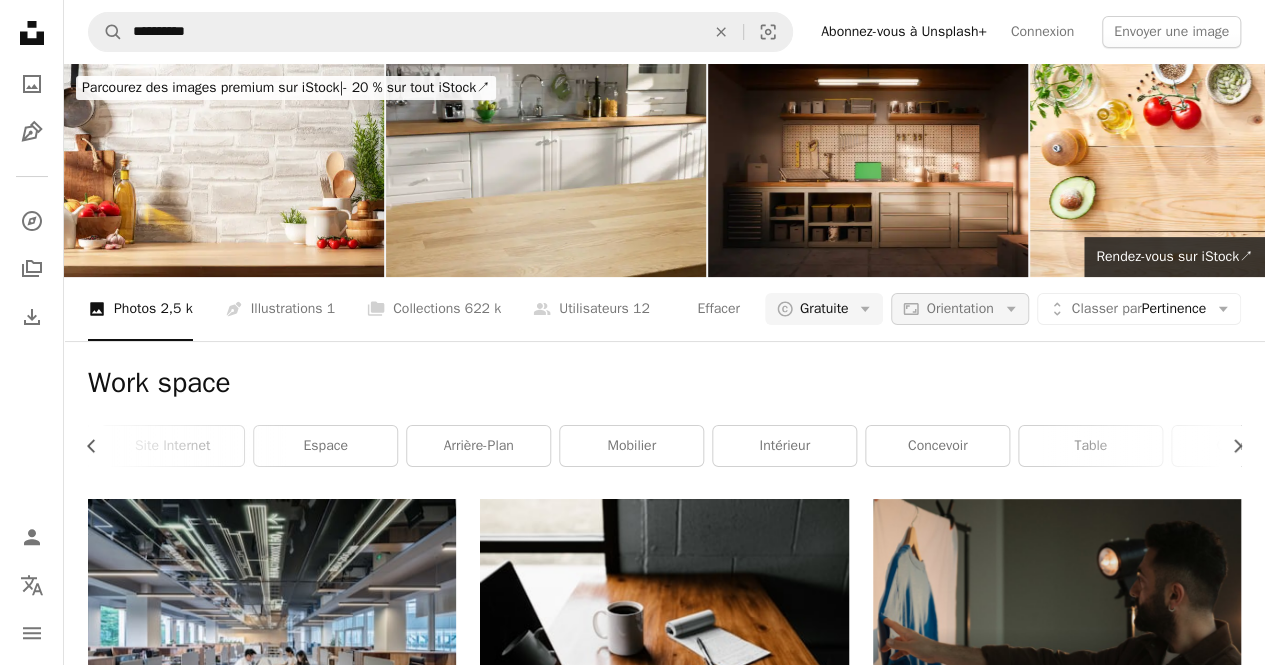 click 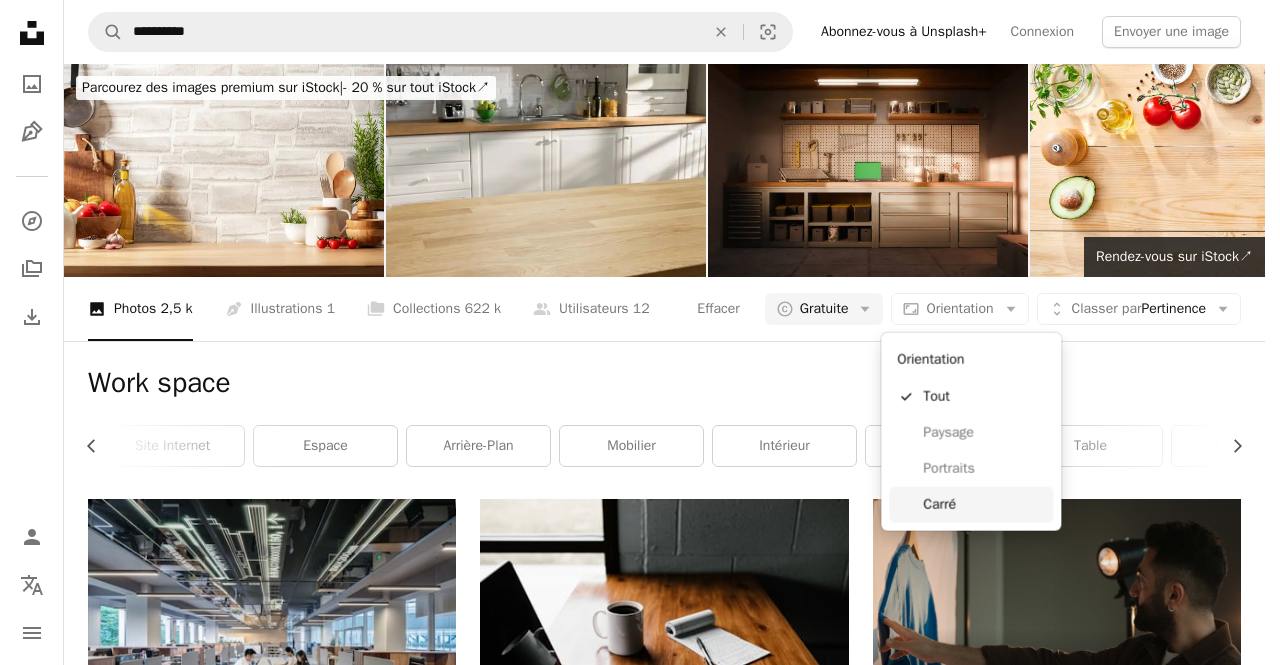 click on "Carré" at bounding box center (984, 505) 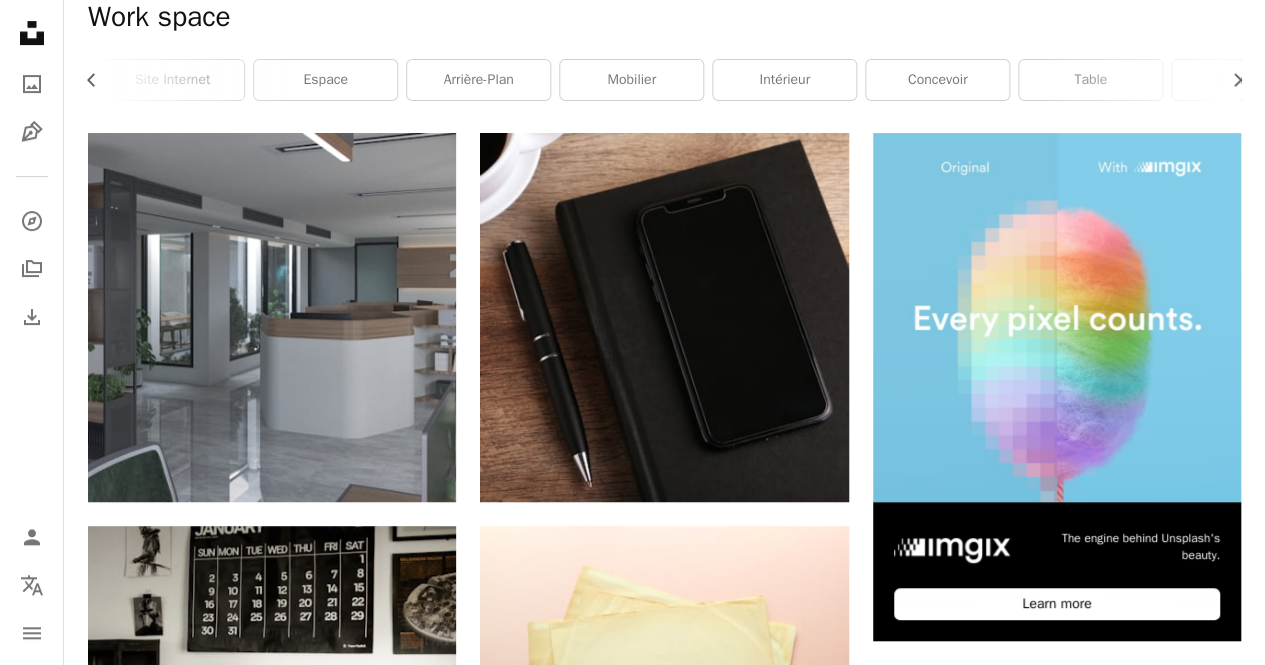 scroll, scrollTop: 0, scrollLeft: 0, axis: both 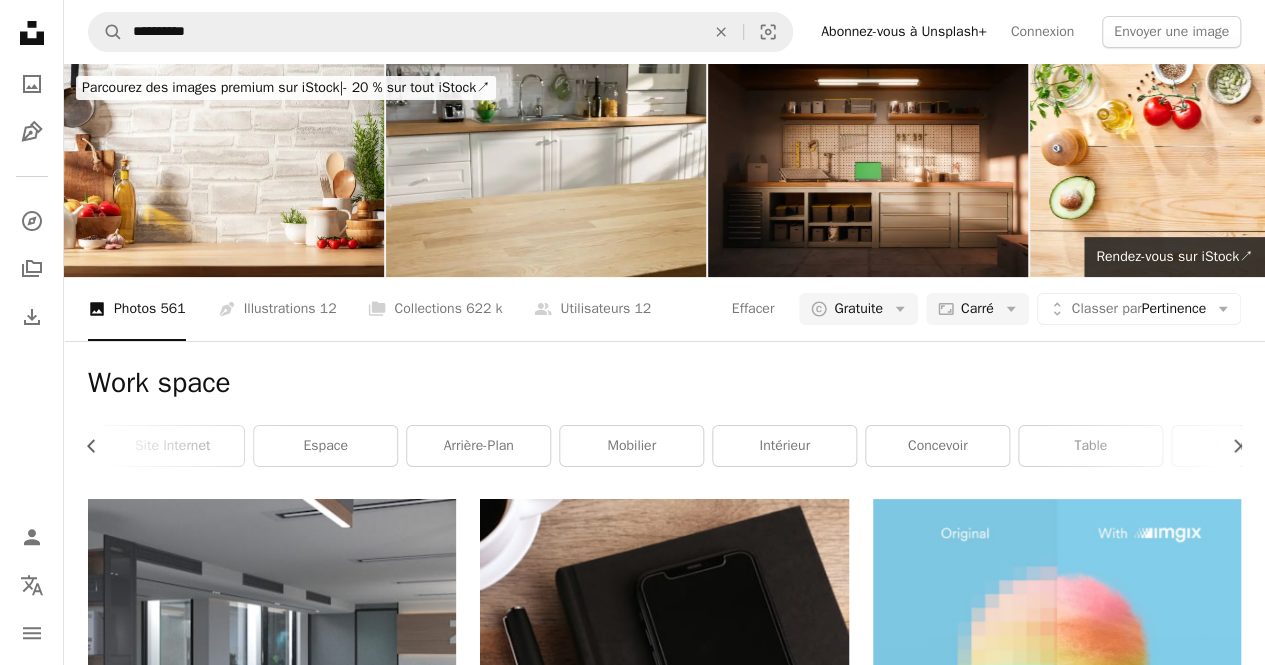 click on "A photo Photos   3,8 k Pen Tool Illustrations   2 A stack of folders Collections   124 k A group of people Utilisateurs   51 Effacer A copyright icon © Gratuite Arrow down Aspect ratio Carré Arrow down Unfold Classer par  Pertinence Arrow down Filters Filtres (2)" at bounding box center (664, 309) 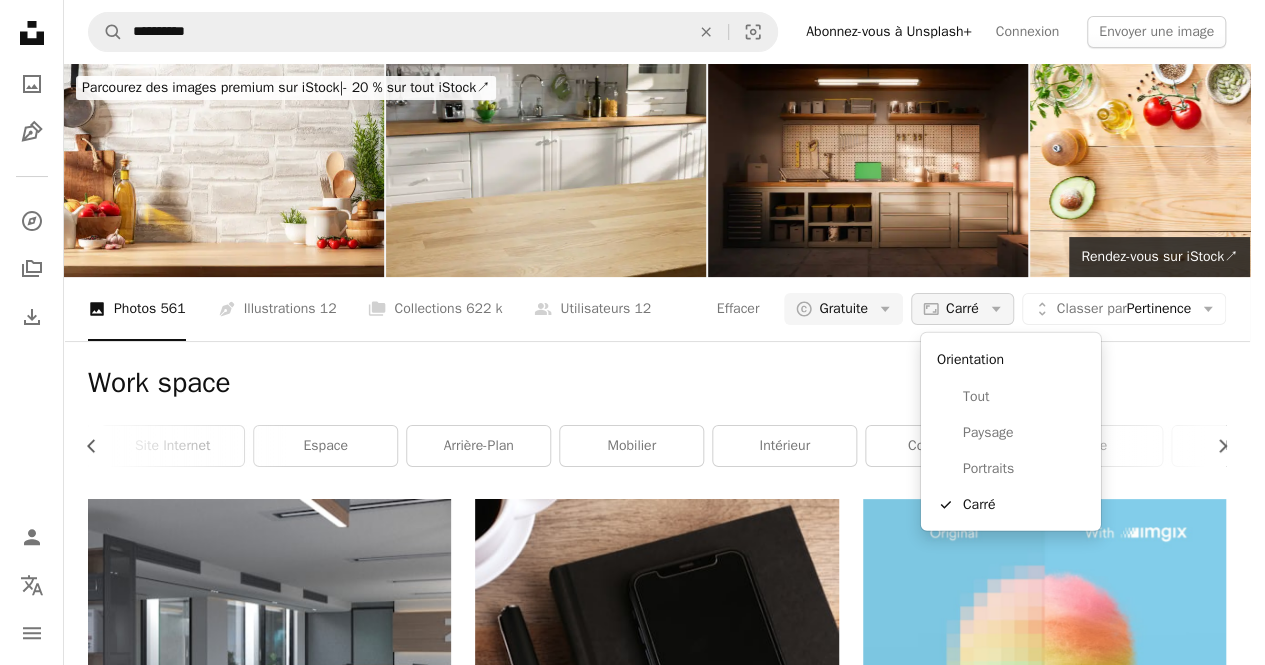 click on "Aspect ratio Carré Arrow down" at bounding box center (962, 309) 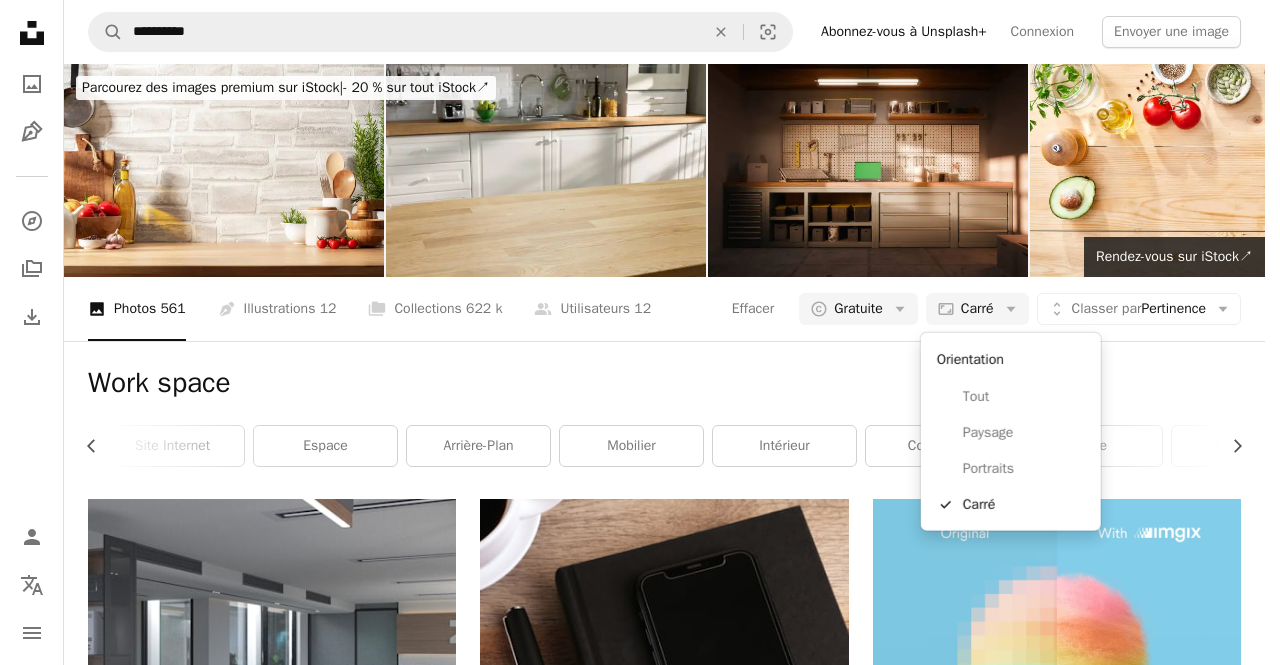 click on "Orientation" at bounding box center [1011, 360] 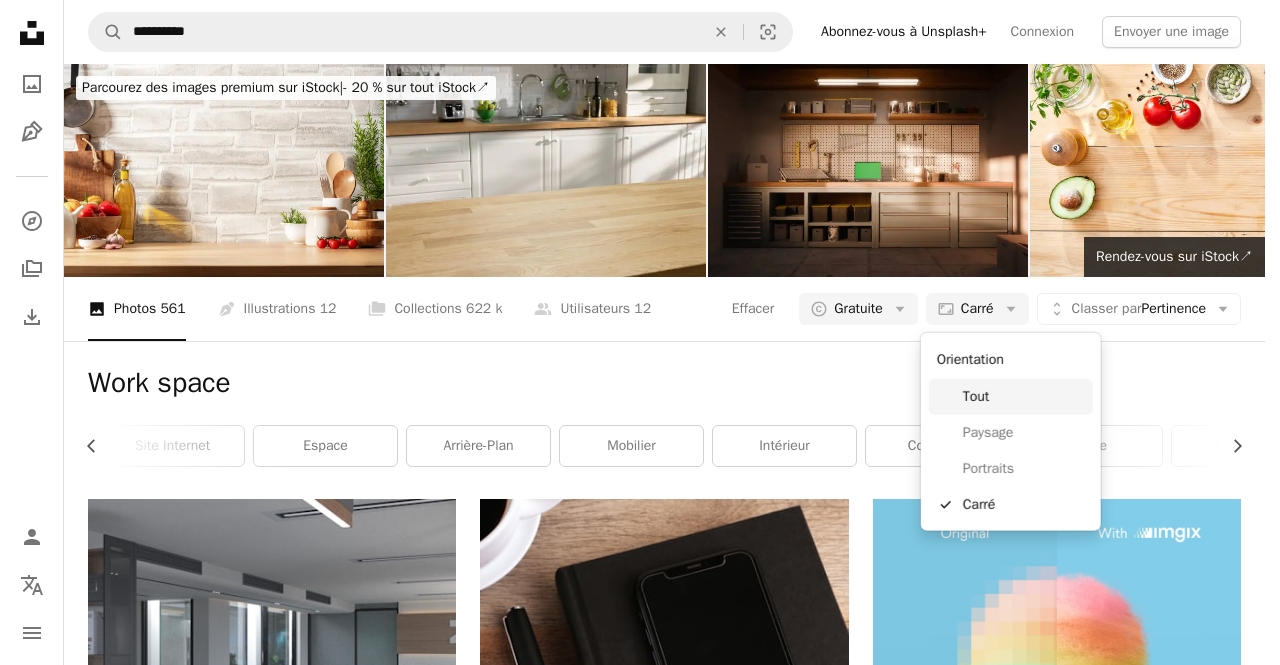 click on "Tout" at bounding box center (1024, 397) 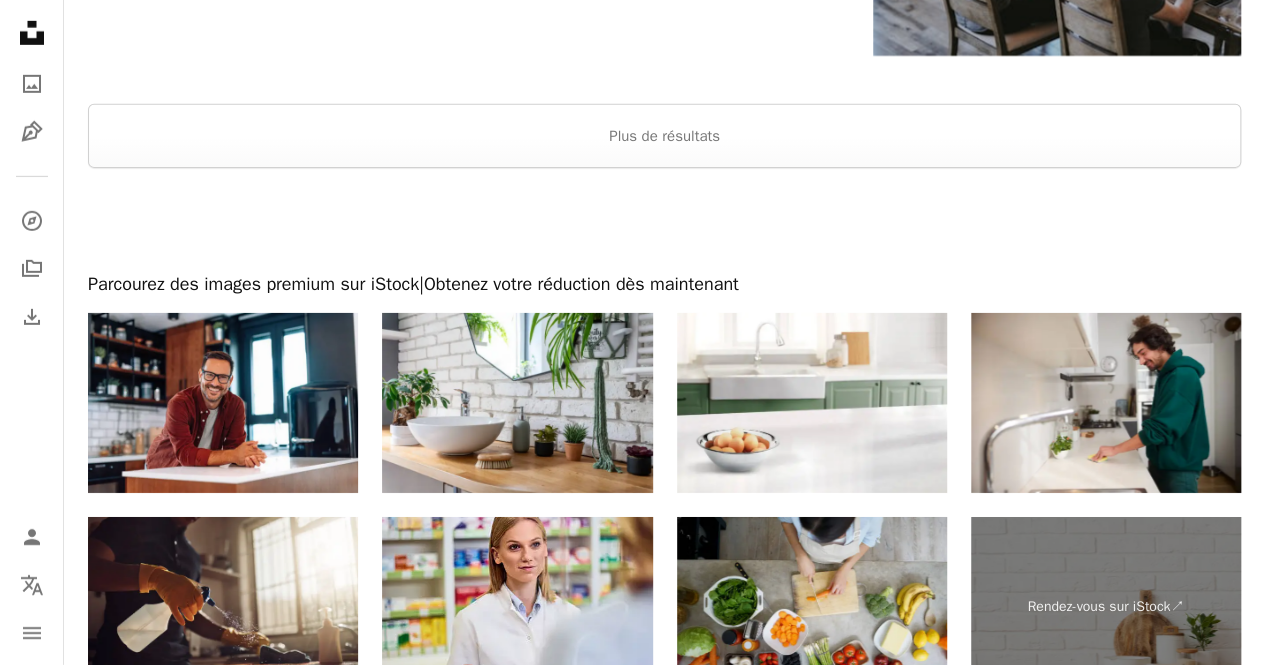 scroll, scrollTop: 3416, scrollLeft: 0, axis: vertical 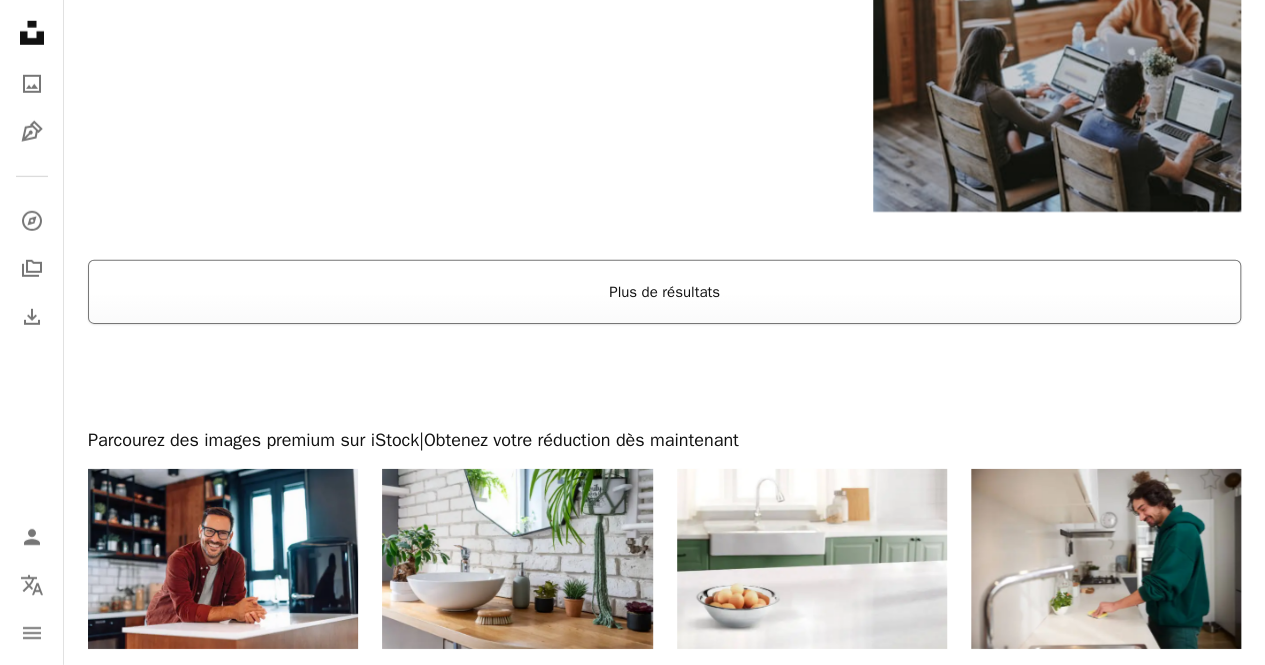 click on "Plus de résultats" at bounding box center (664, 292) 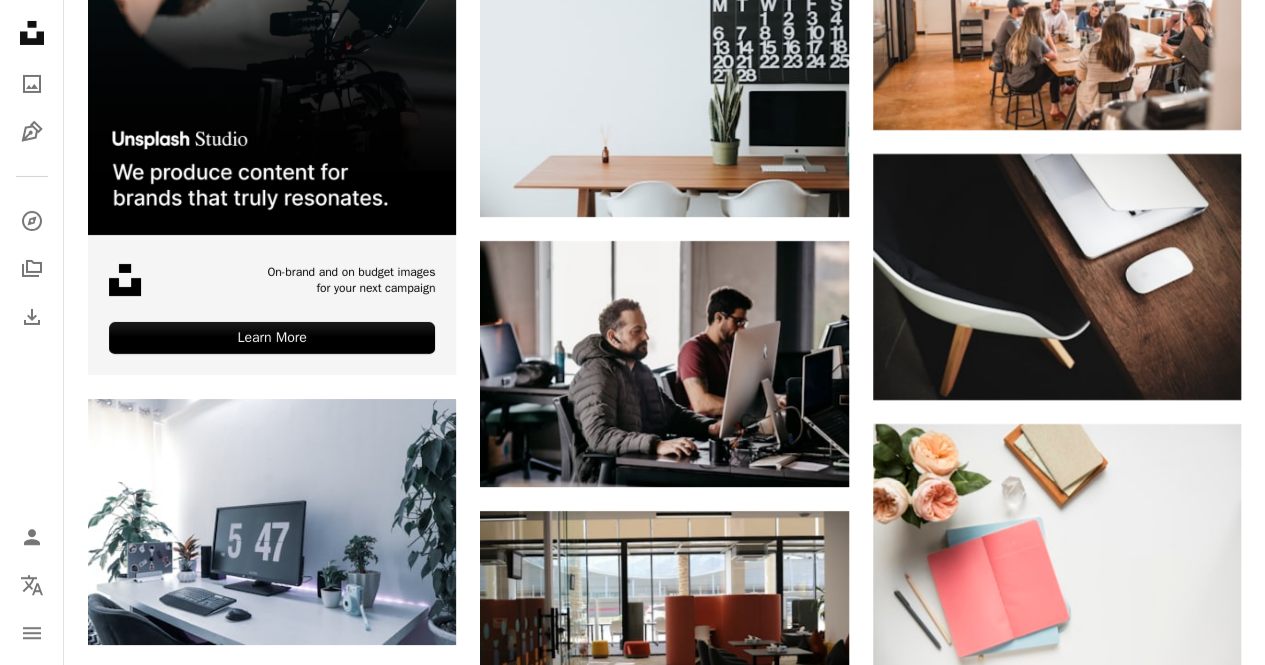 scroll, scrollTop: 4955, scrollLeft: 0, axis: vertical 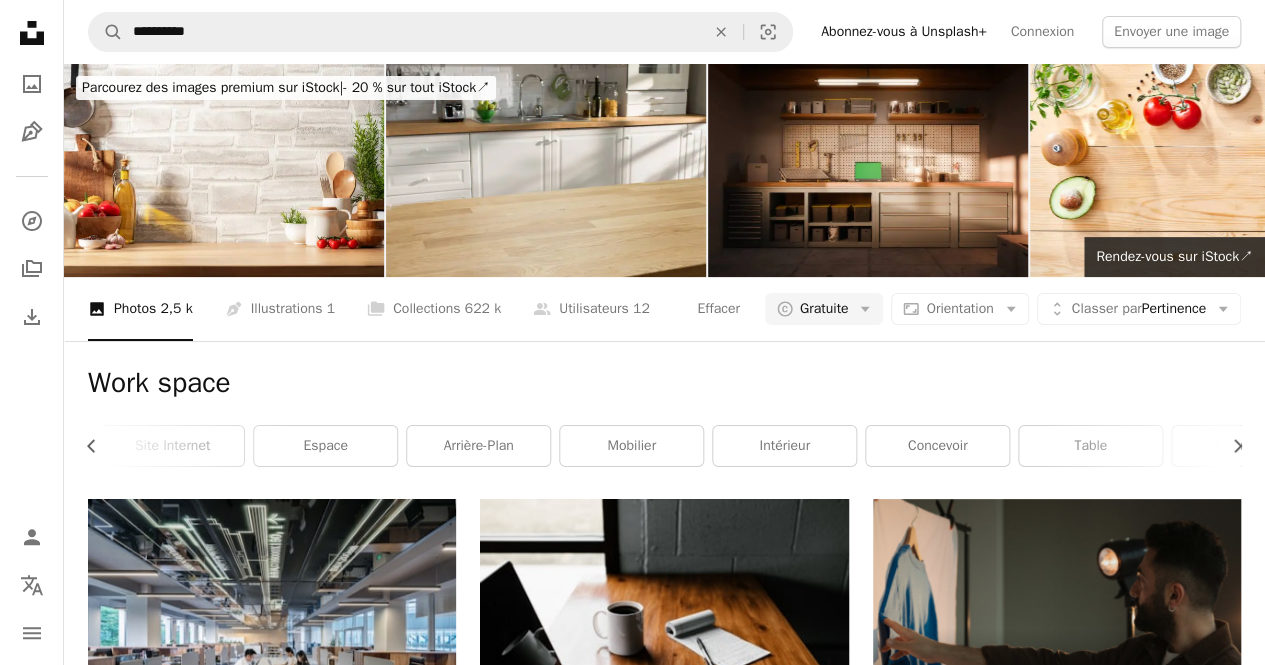 click on "Work space" at bounding box center [664, 383] 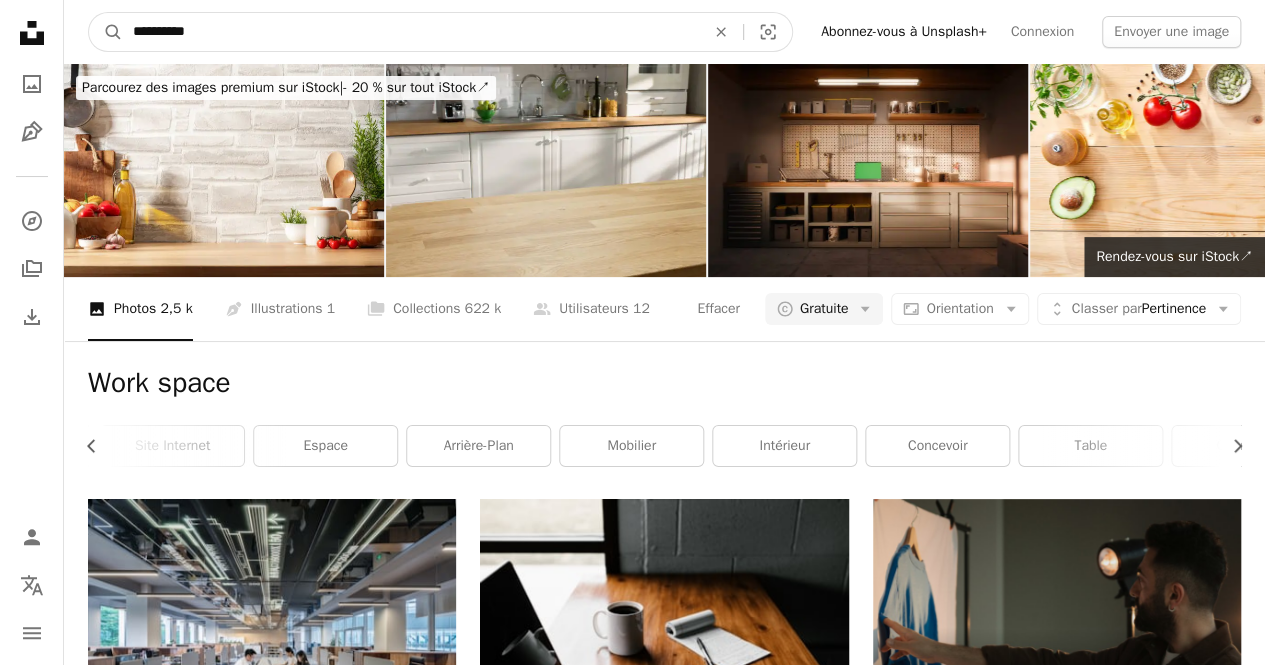 click on "**********" at bounding box center [411, 32] 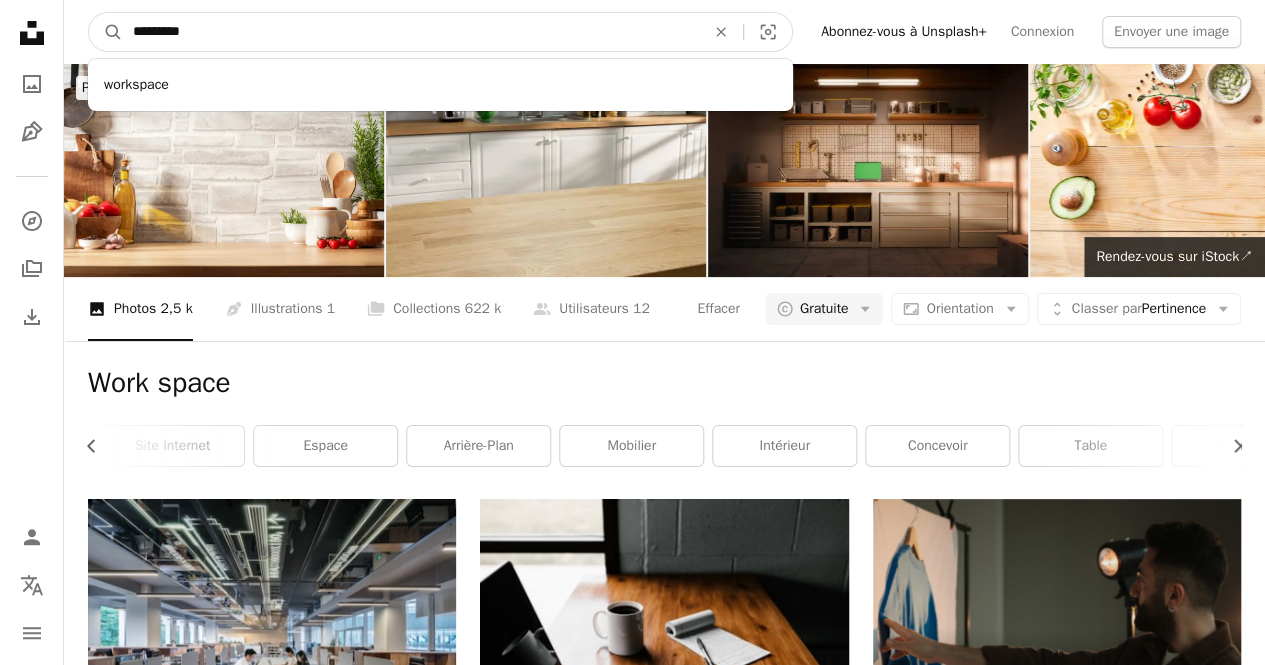 type on "*********" 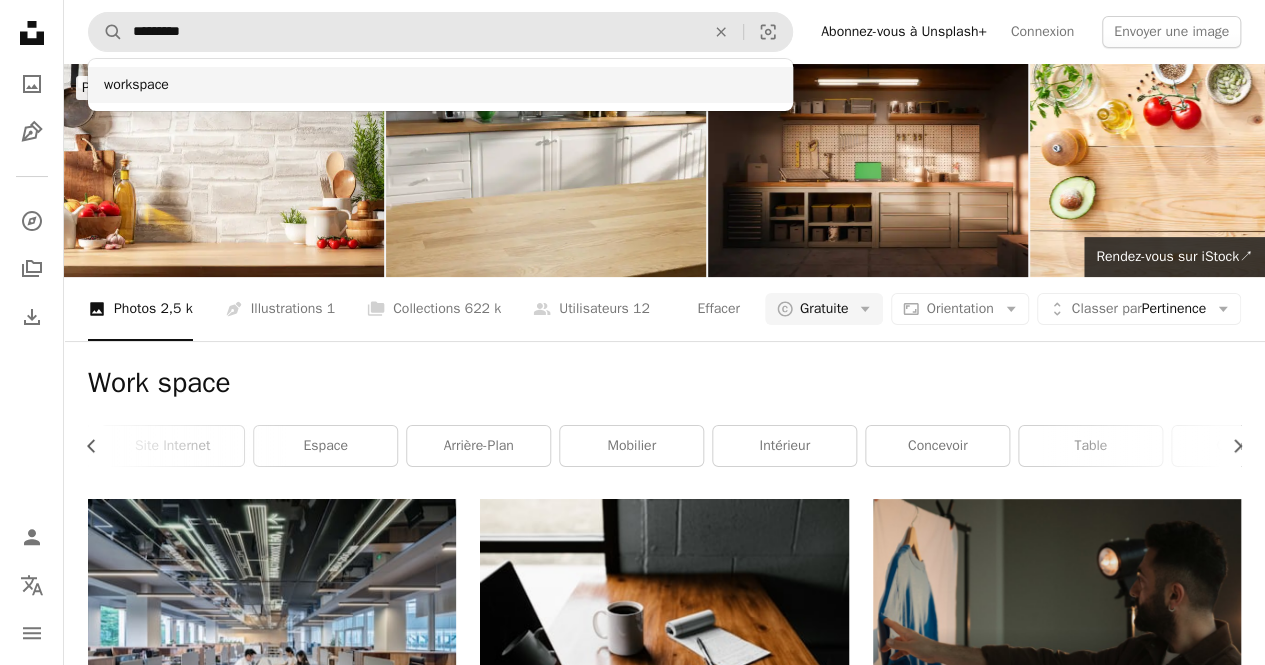 click on "workspace" at bounding box center (440, 85) 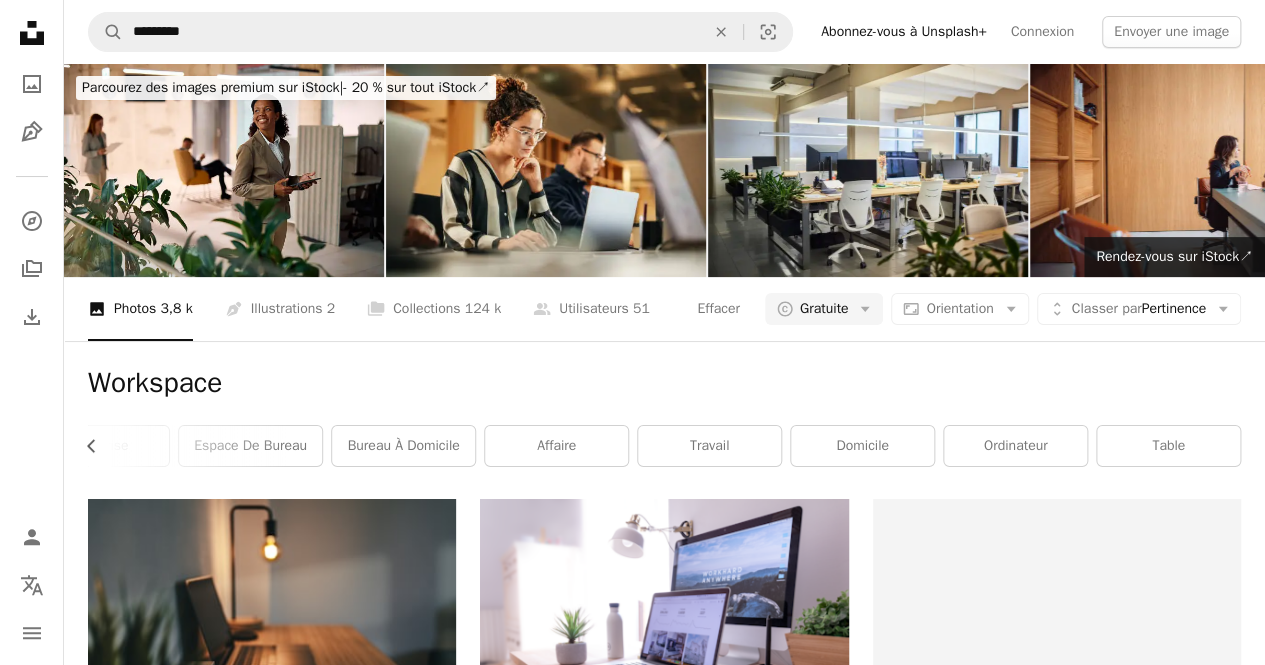 scroll, scrollTop: 0, scrollLeft: 522, axis: horizontal 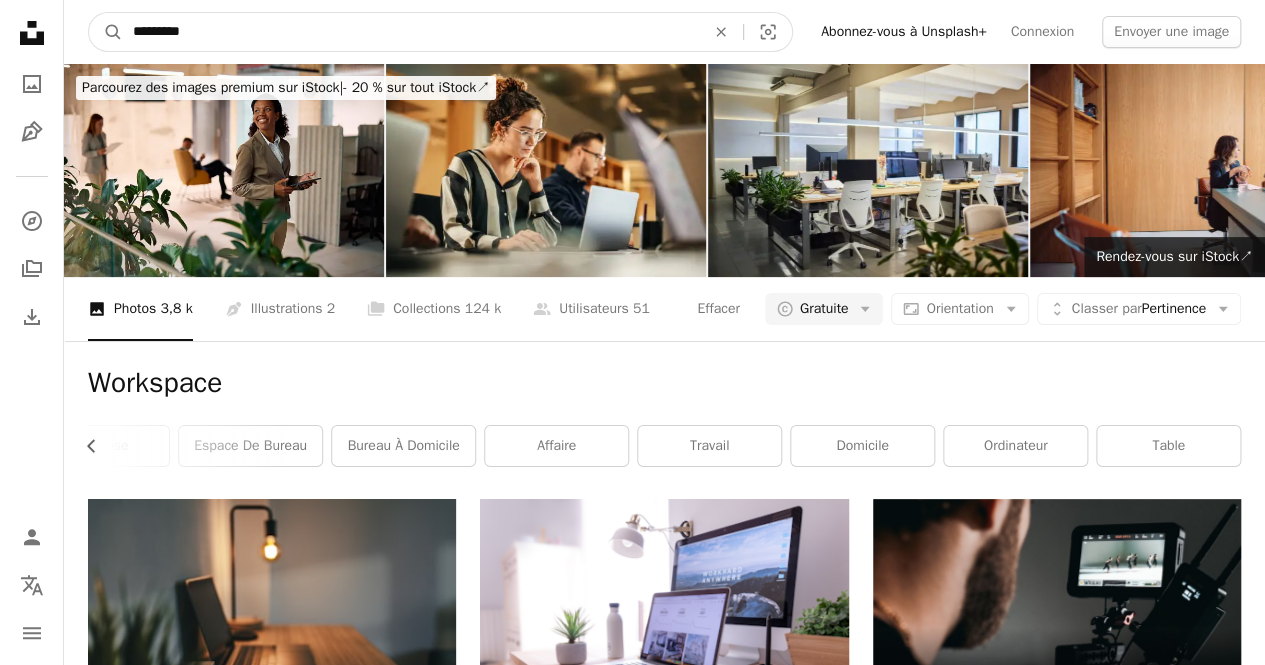 click on "*********" at bounding box center [411, 32] 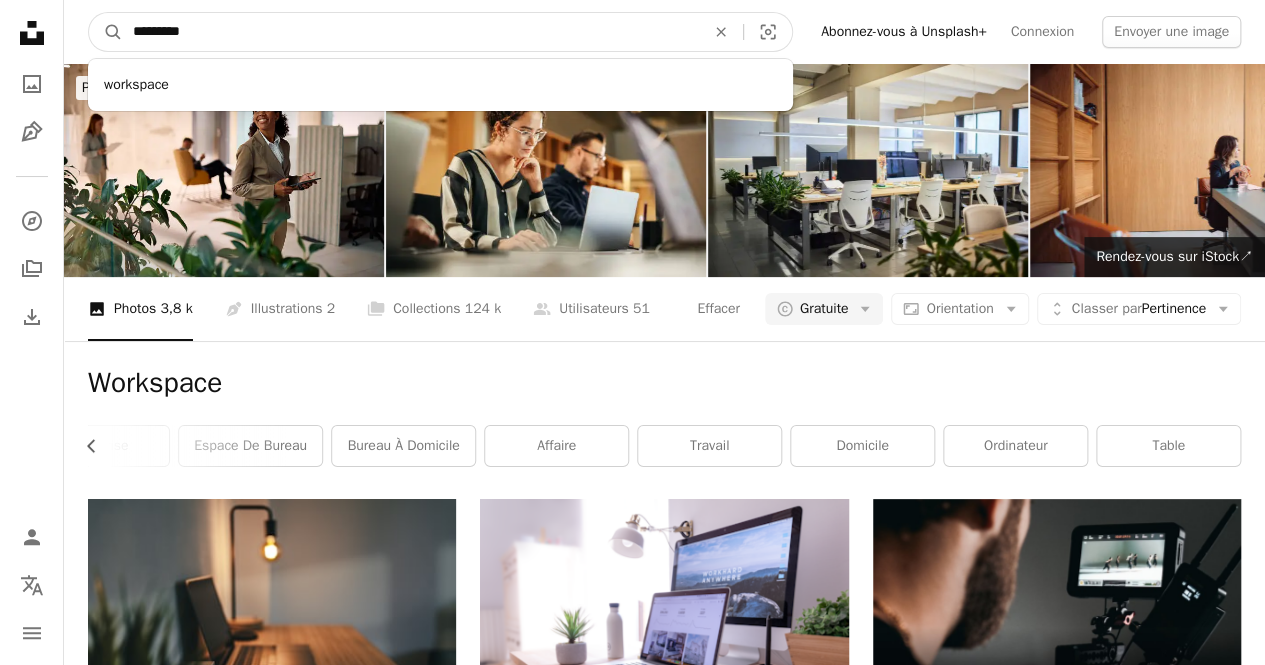 drag, startPoint x: 161, startPoint y: 37, endPoint x: 70, endPoint y: 30, distance: 91.26884 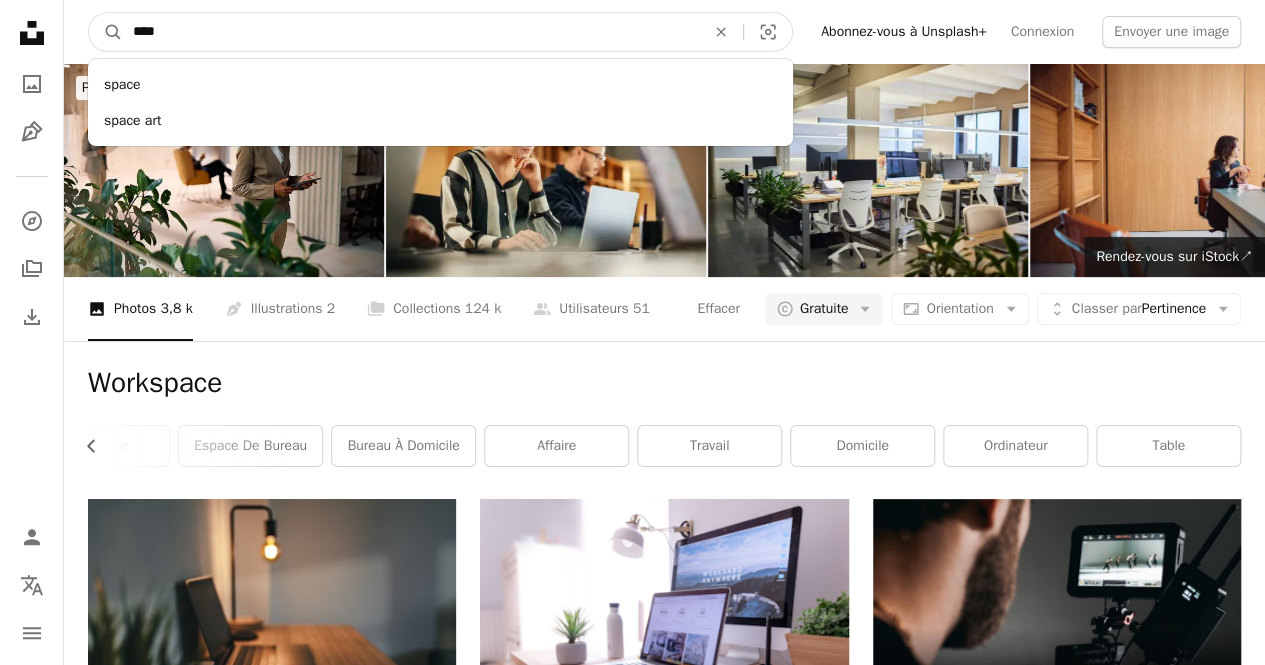 click on "****" at bounding box center (411, 32) 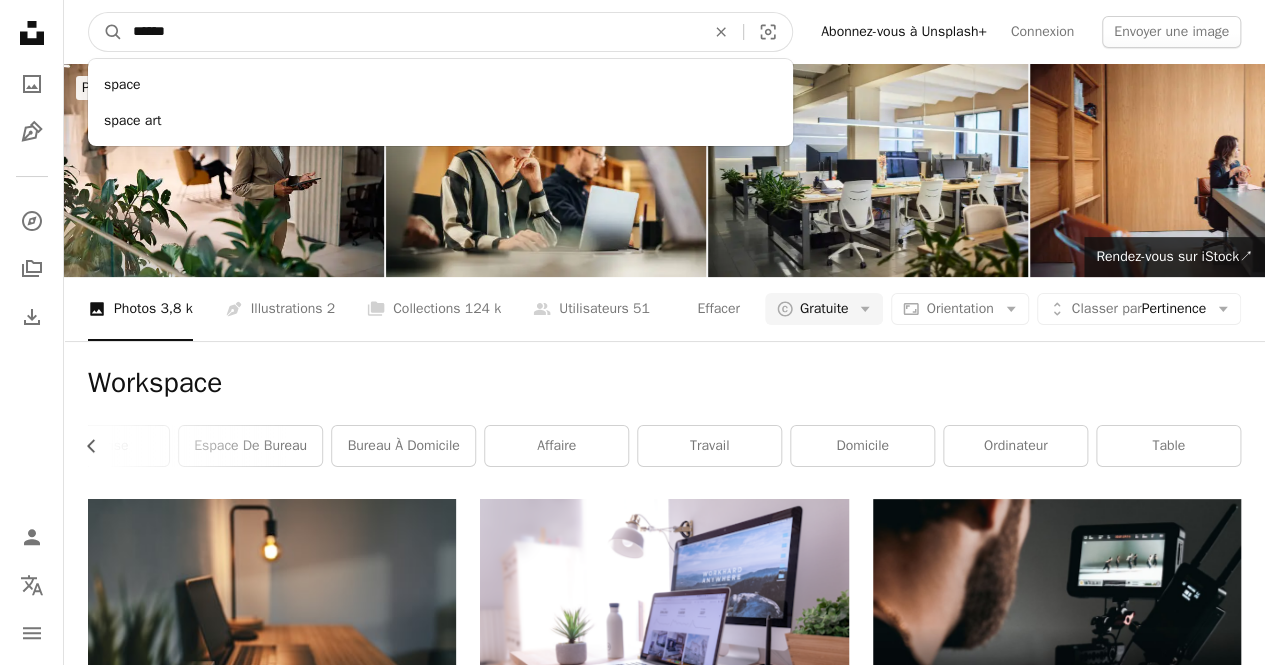 type on "*****" 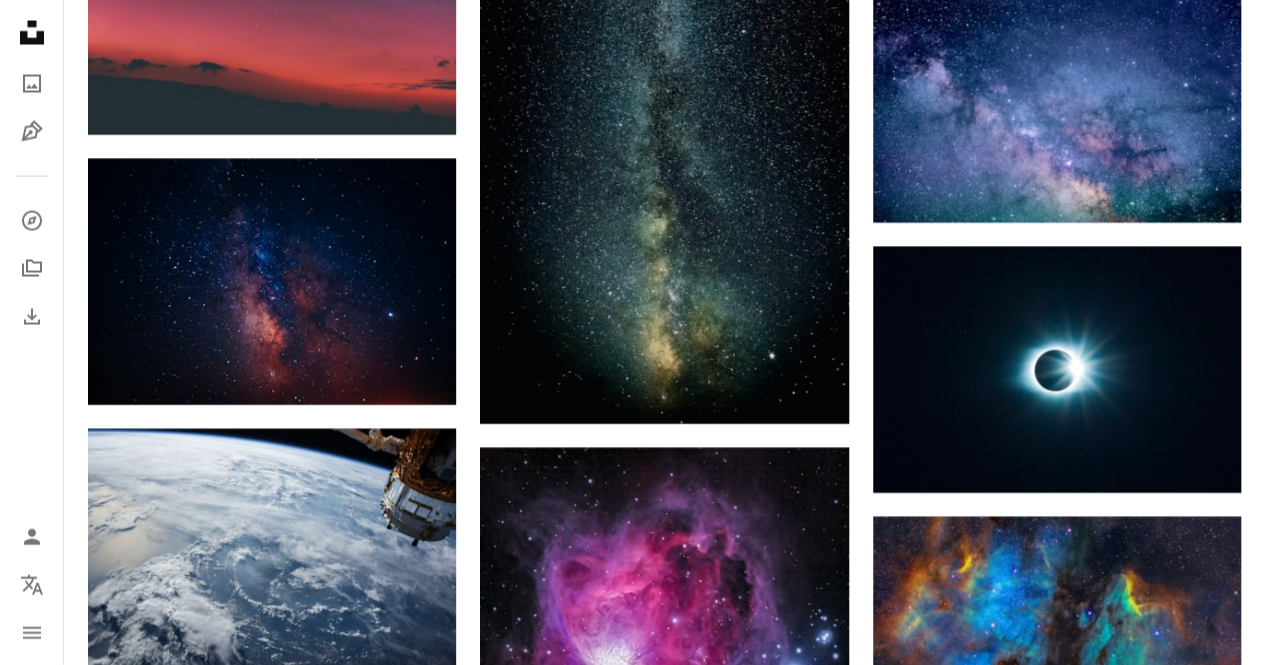 scroll, scrollTop: 0, scrollLeft: 0, axis: both 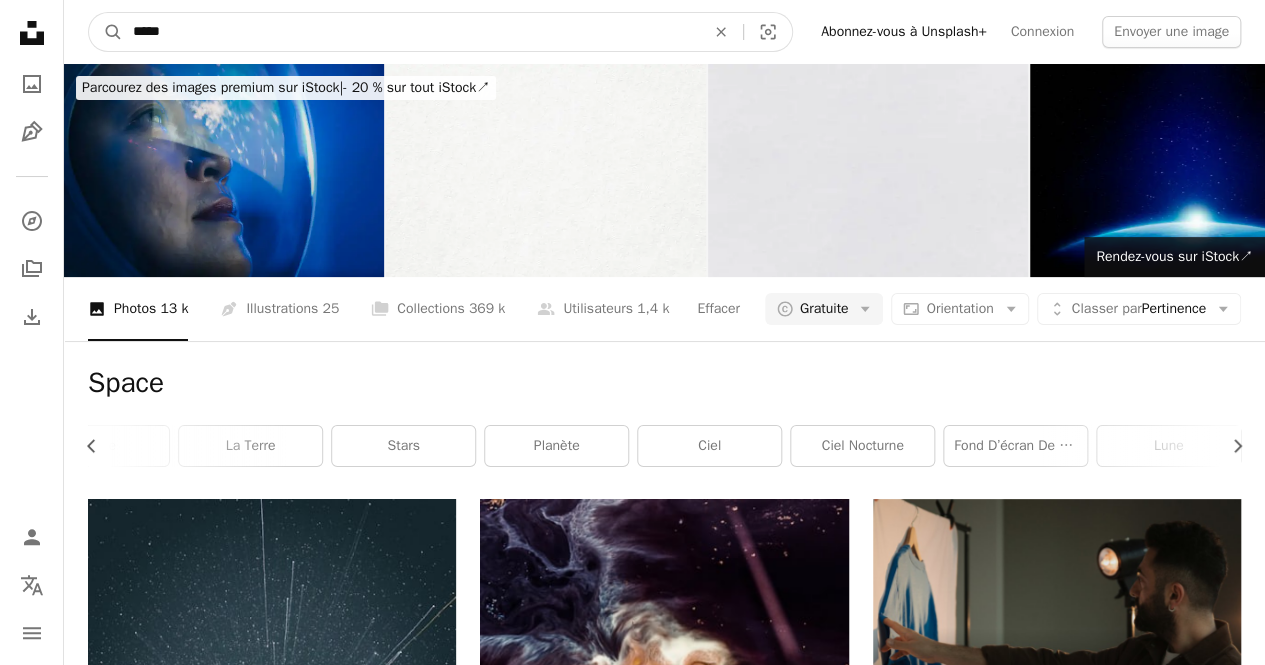 click on "*****" at bounding box center [411, 32] 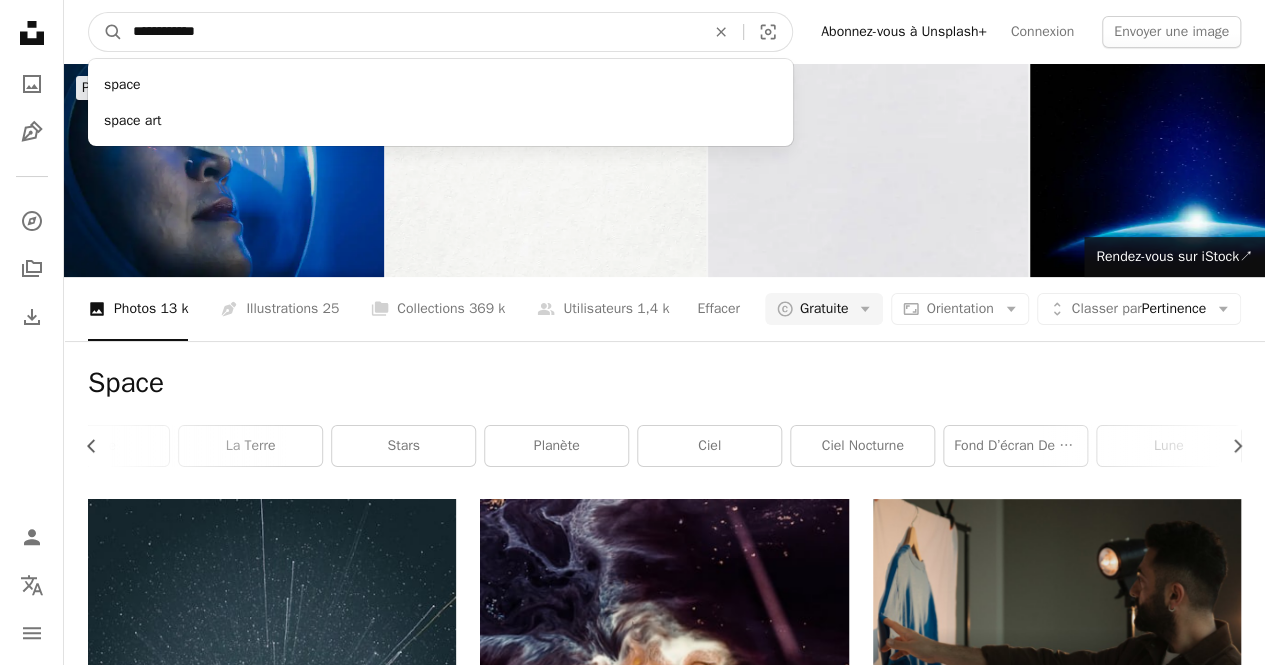 type on "**********" 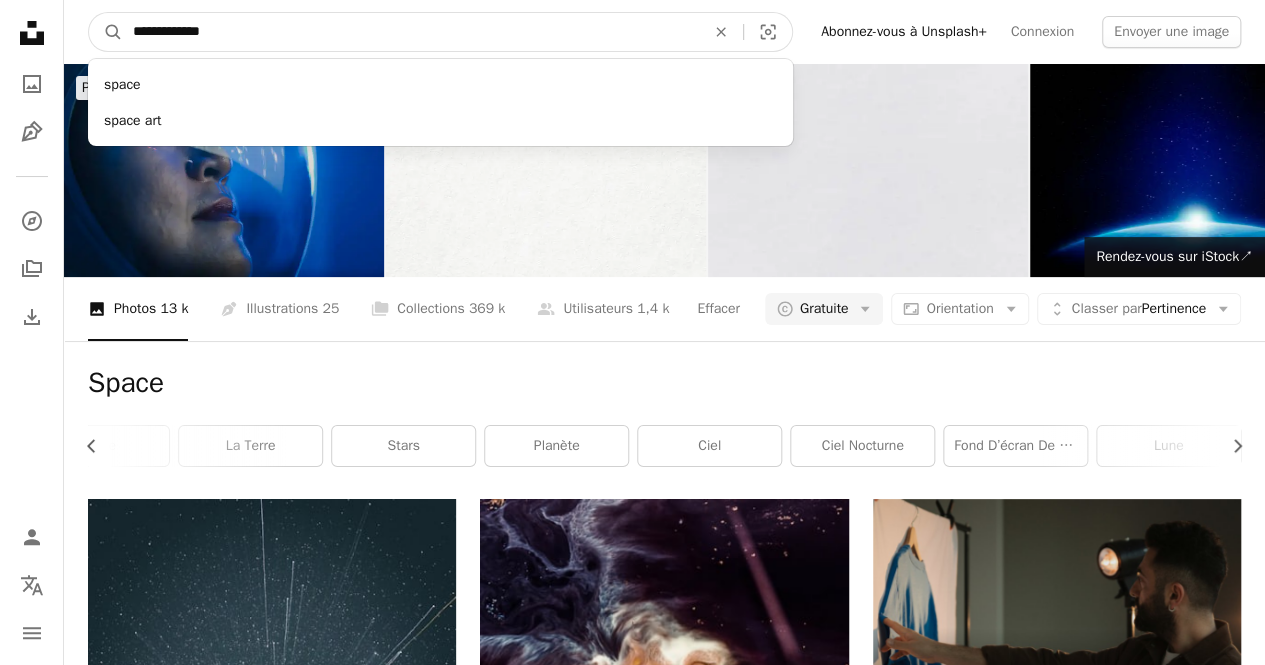 click on "A magnifying glass" at bounding box center (106, 32) 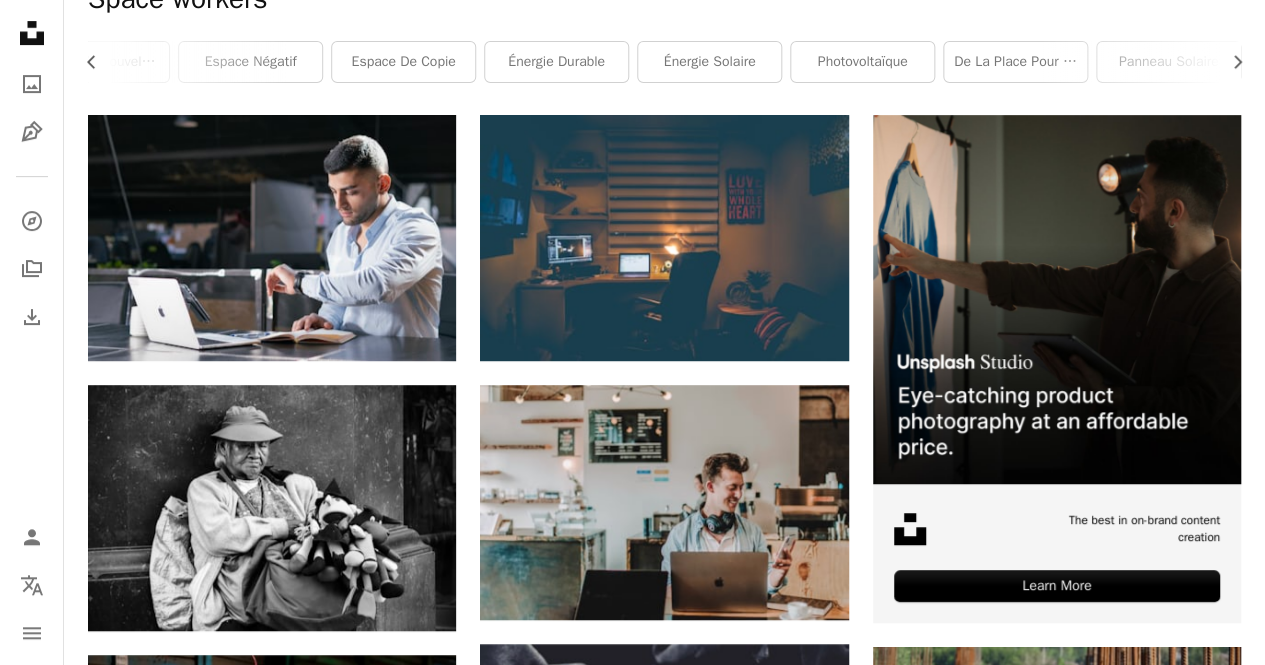scroll, scrollTop: 389, scrollLeft: 0, axis: vertical 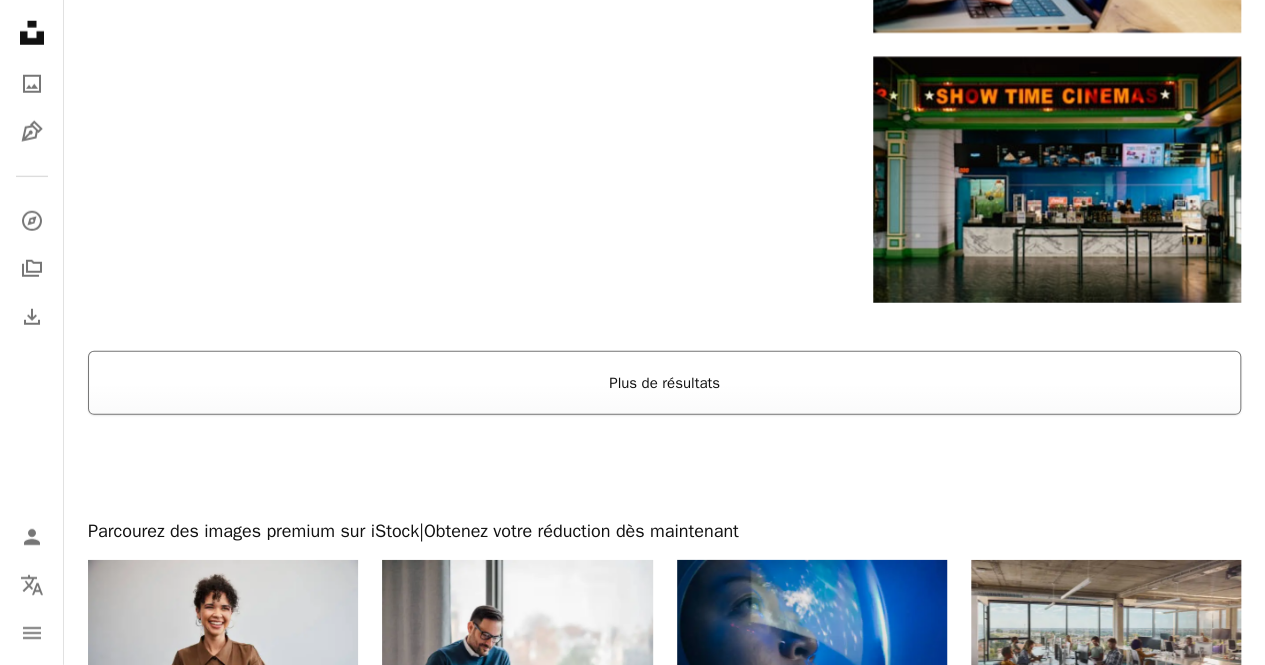 click on "Plus de résultats" at bounding box center [664, 383] 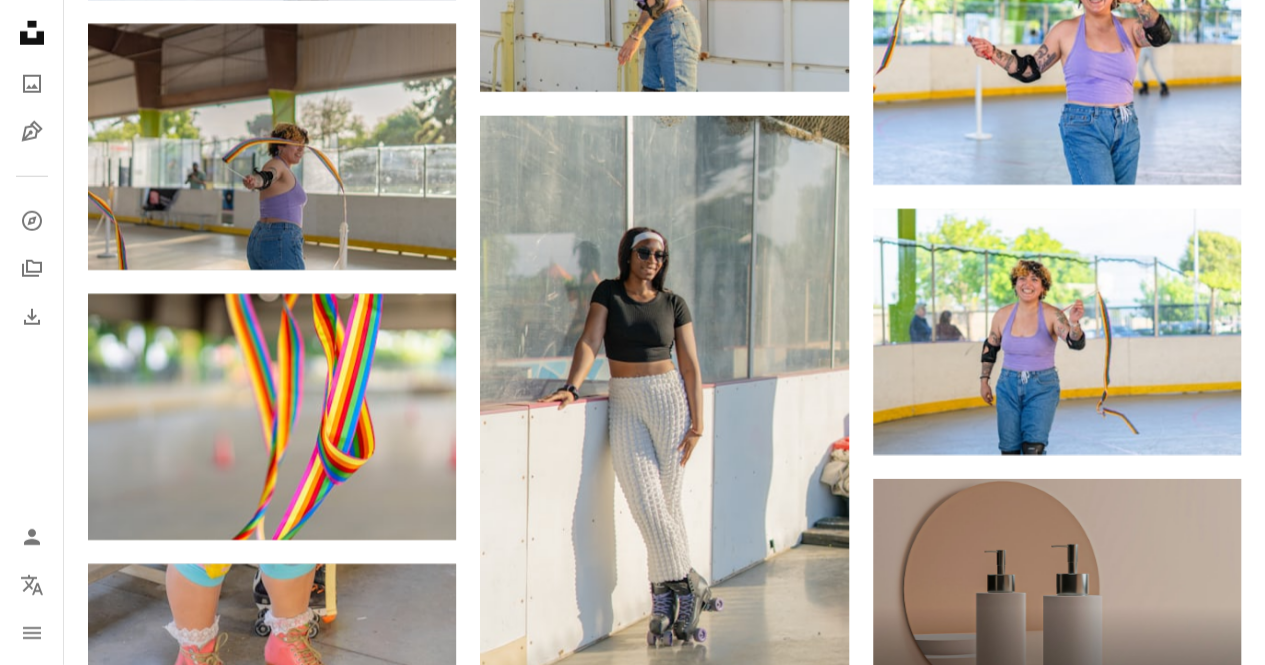 scroll, scrollTop: 0, scrollLeft: 0, axis: both 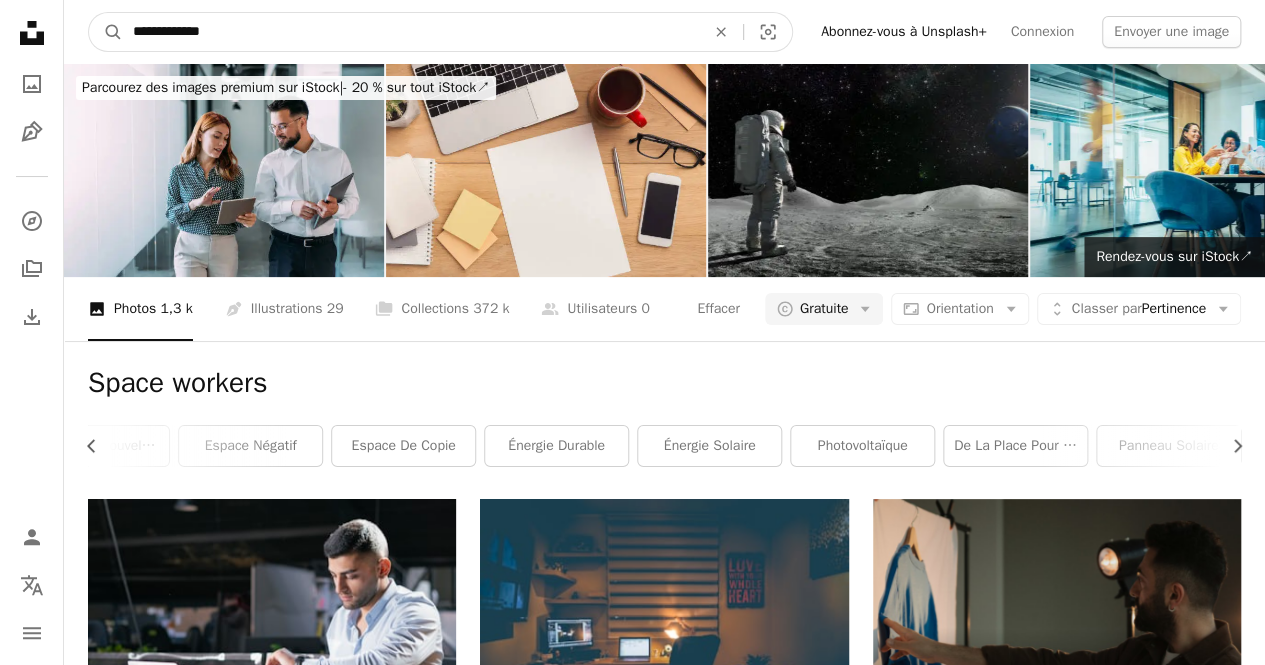 click on "**********" at bounding box center (411, 32) 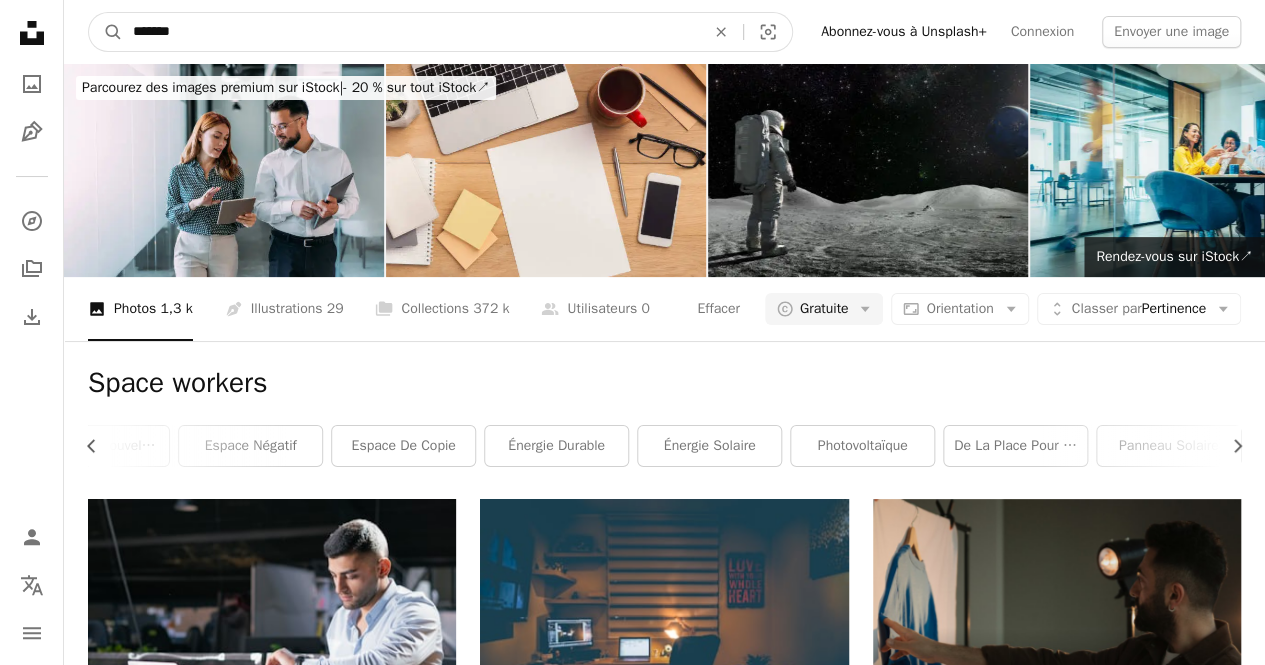 click on "A magnifying glass" at bounding box center (106, 32) 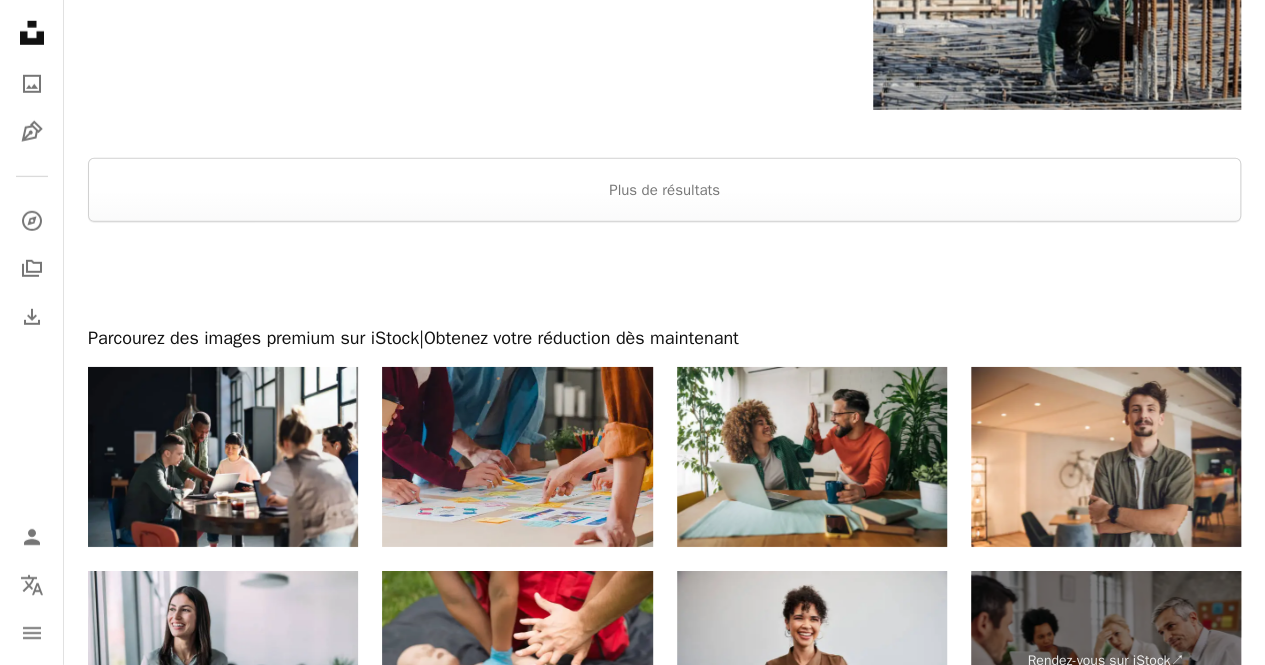 scroll, scrollTop: 3164, scrollLeft: 0, axis: vertical 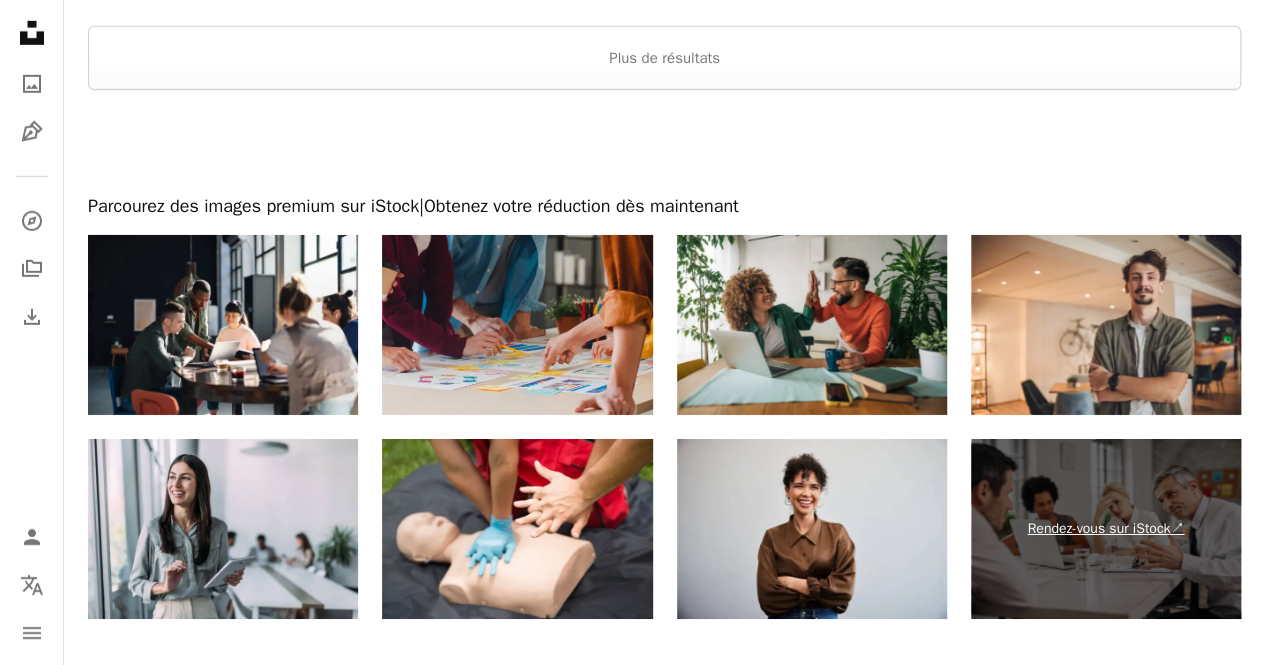 click on "Rendez-vous sur iStock  ↗" at bounding box center [1106, 529] 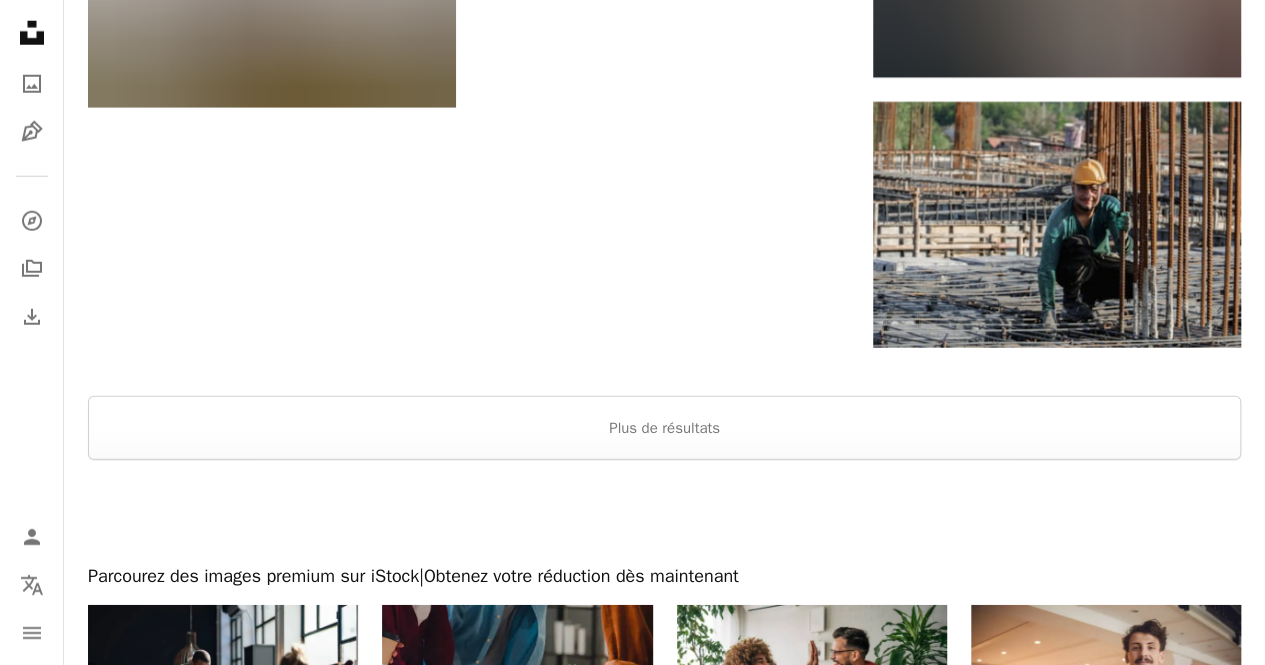 scroll, scrollTop: 2764, scrollLeft: 0, axis: vertical 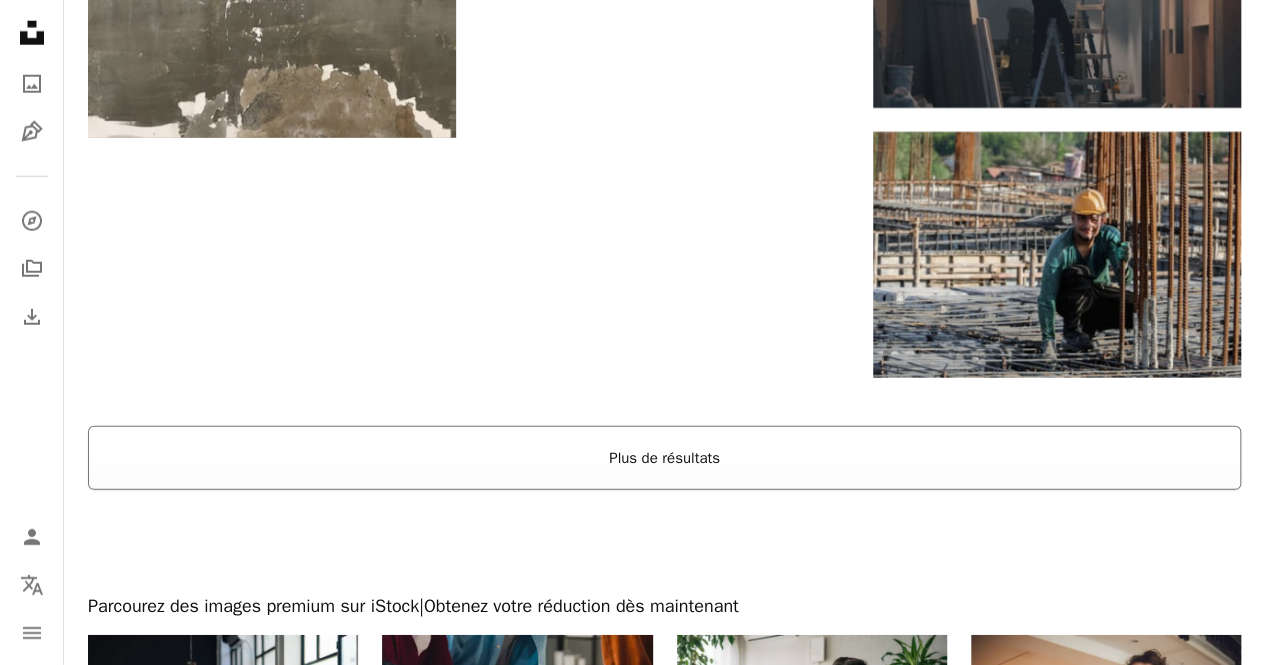 click on "Plus de résultats" at bounding box center (664, 458) 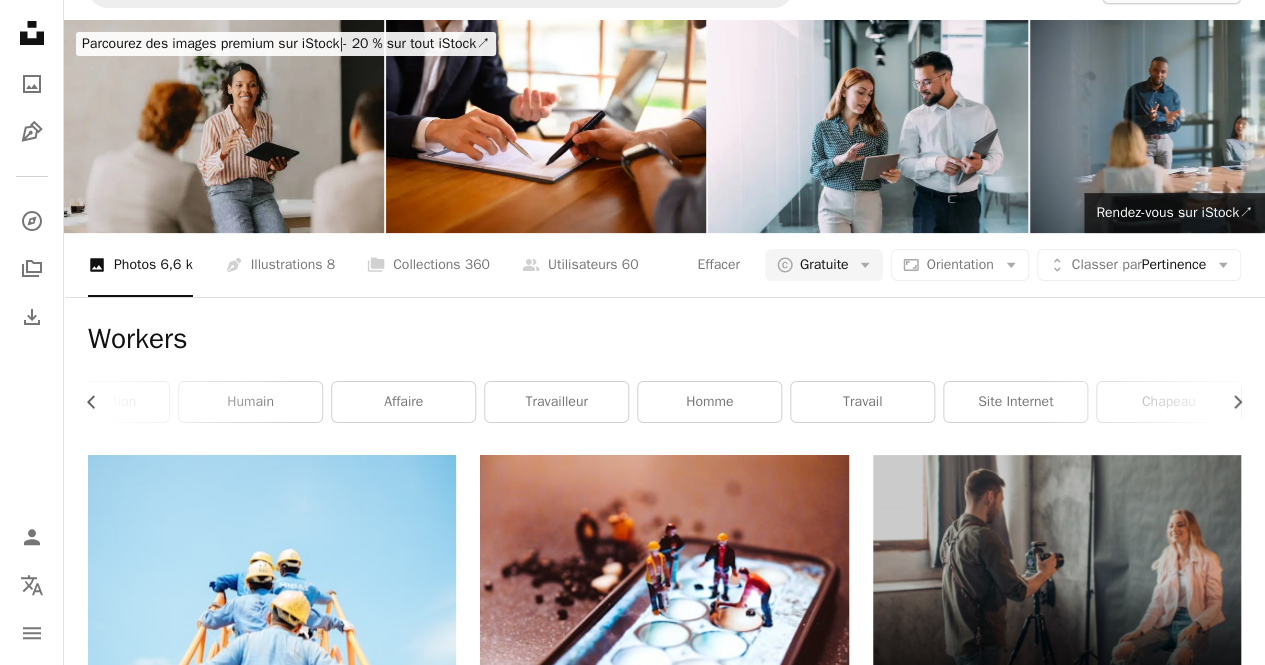scroll, scrollTop: 0, scrollLeft: 0, axis: both 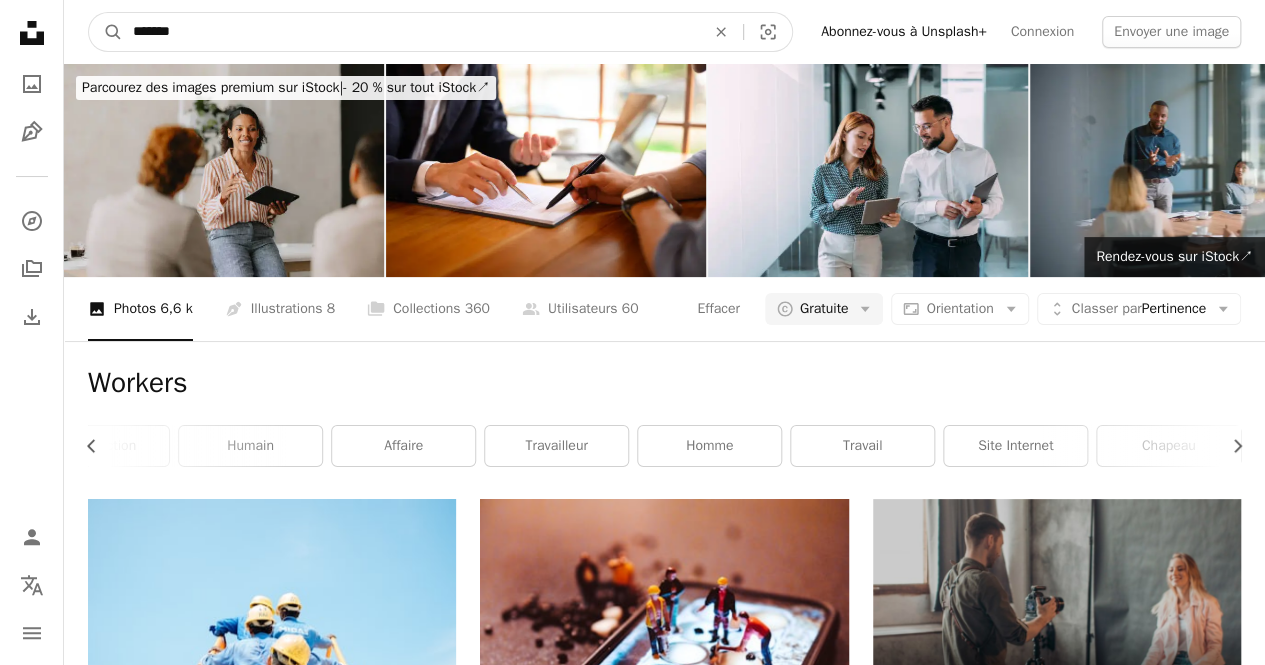 drag, startPoint x: 212, startPoint y: 41, endPoint x: 0, endPoint y: 43, distance: 212.00943 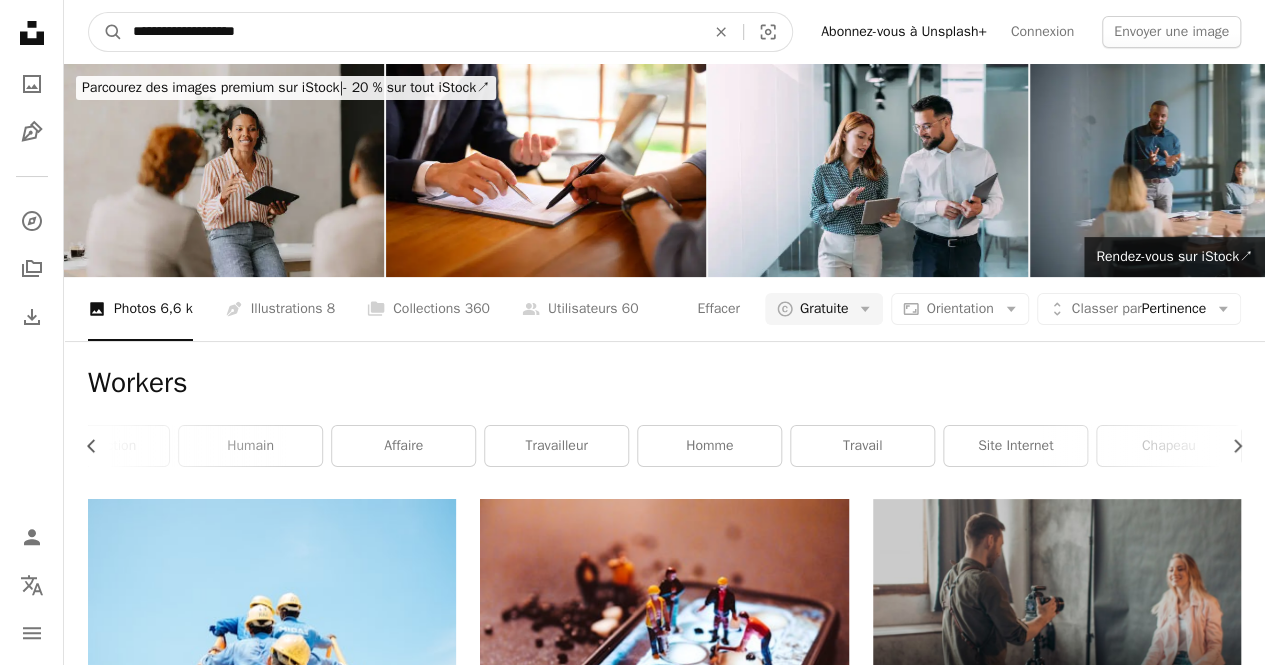 type on "**********" 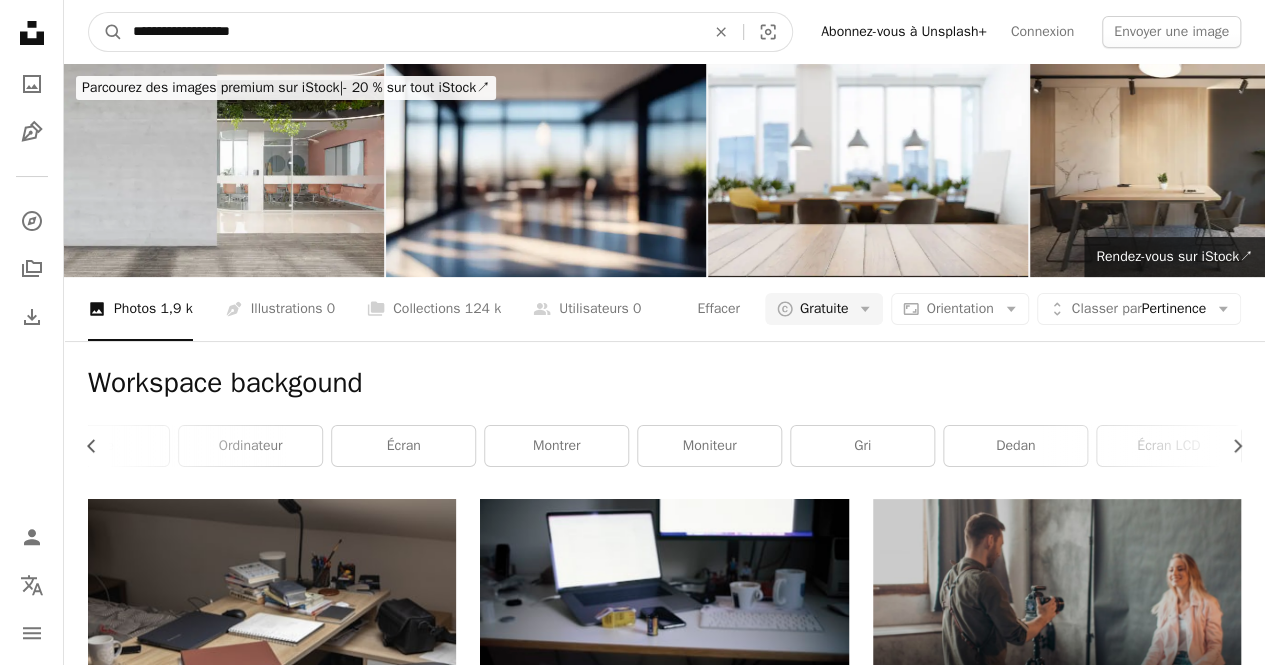 click on "**********" at bounding box center [411, 32] 